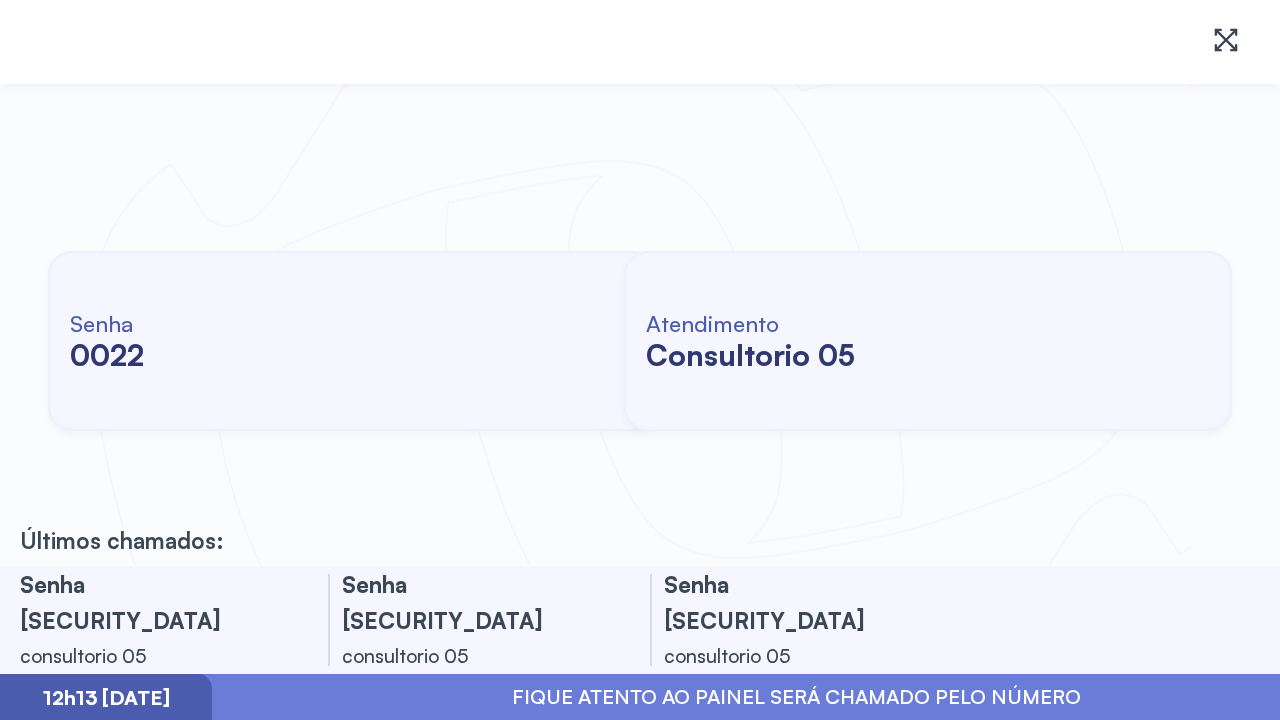 scroll, scrollTop: 0, scrollLeft: 0, axis: both 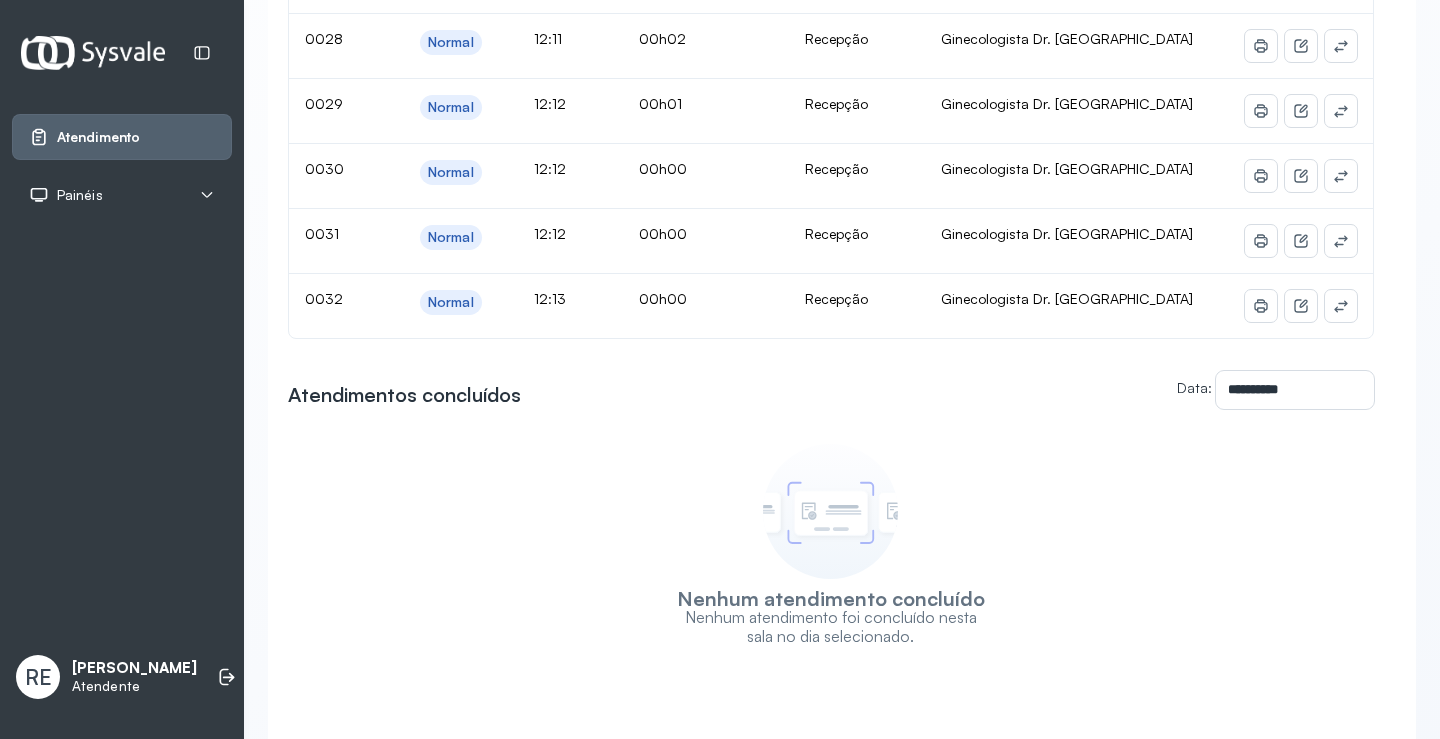 click on "RE Ricardo Emanuel da Silva Alves Atendente" at bounding box center (122, 677) 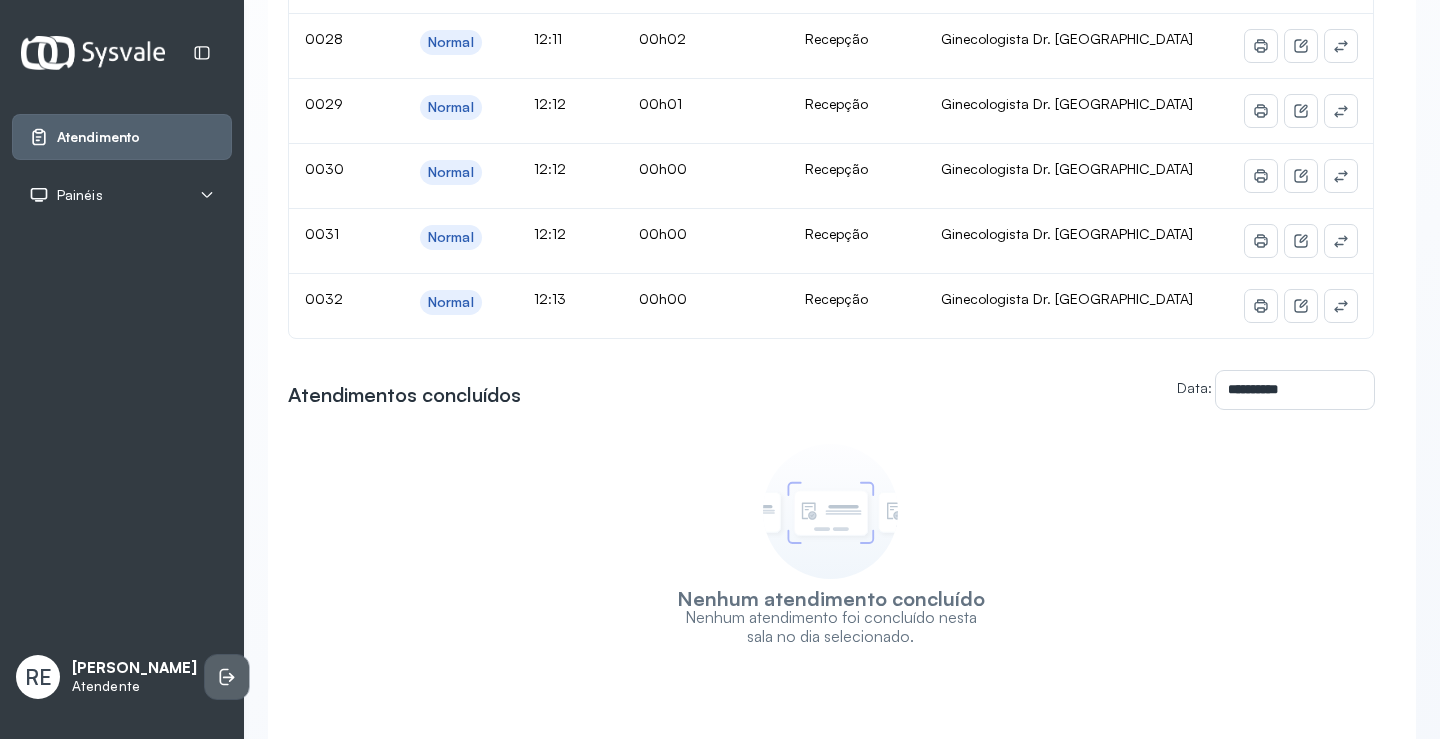 click at bounding box center (227, 677) 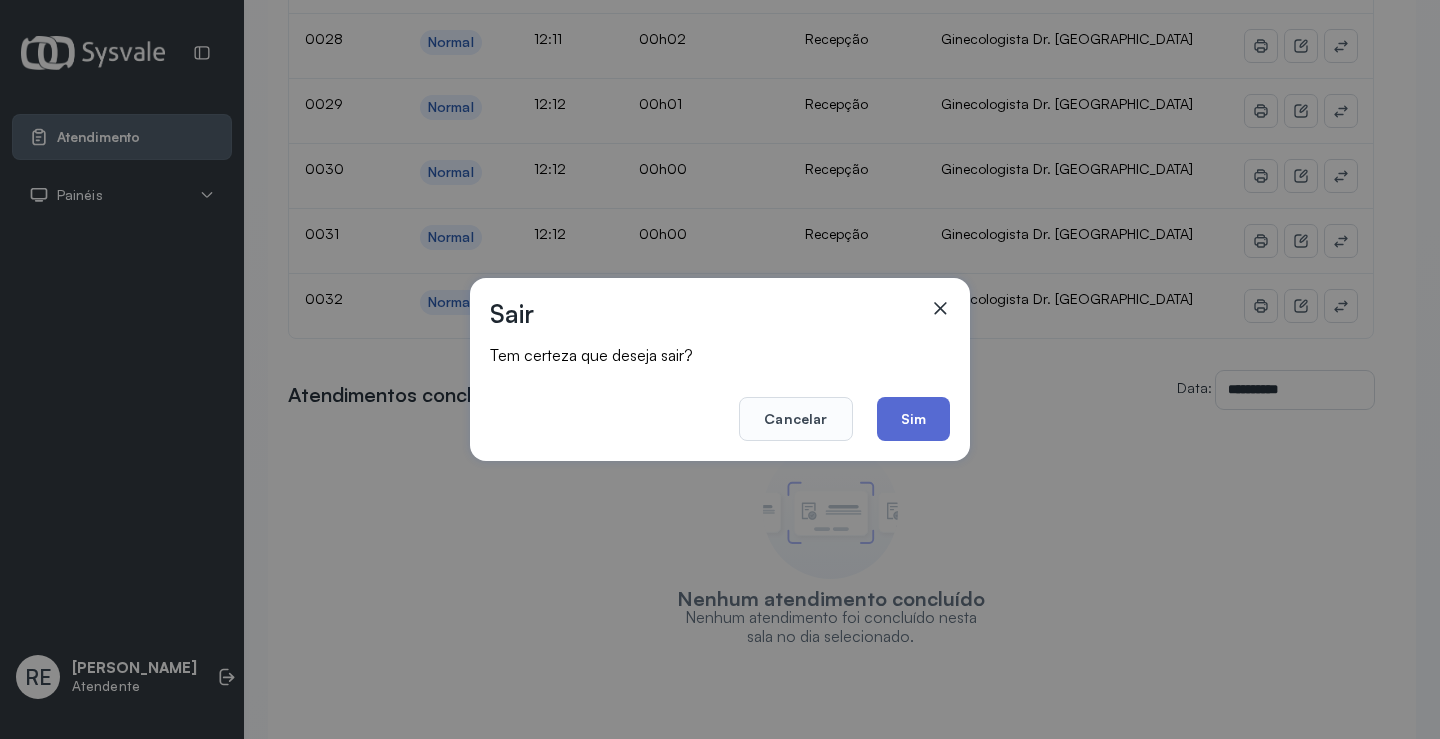 click on "Sim" 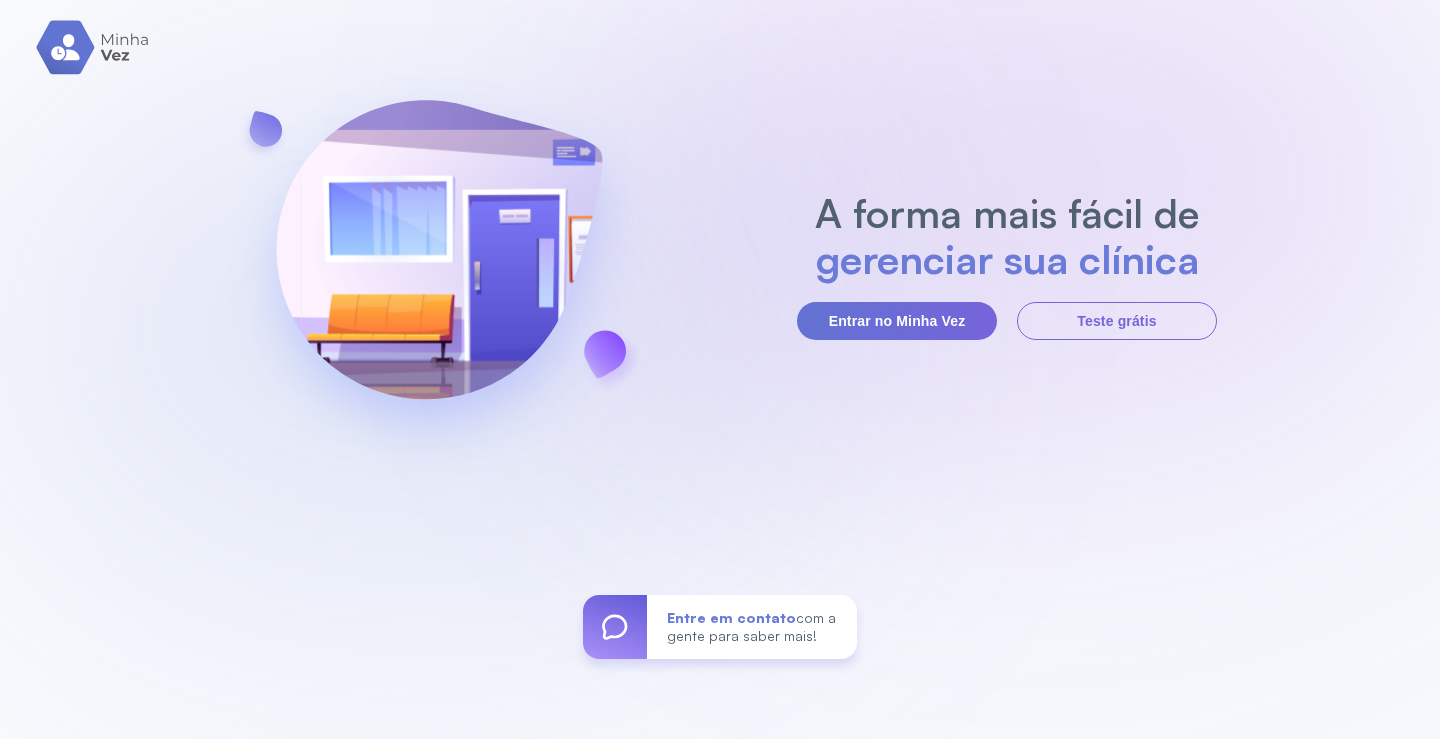 scroll, scrollTop: 0, scrollLeft: 0, axis: both 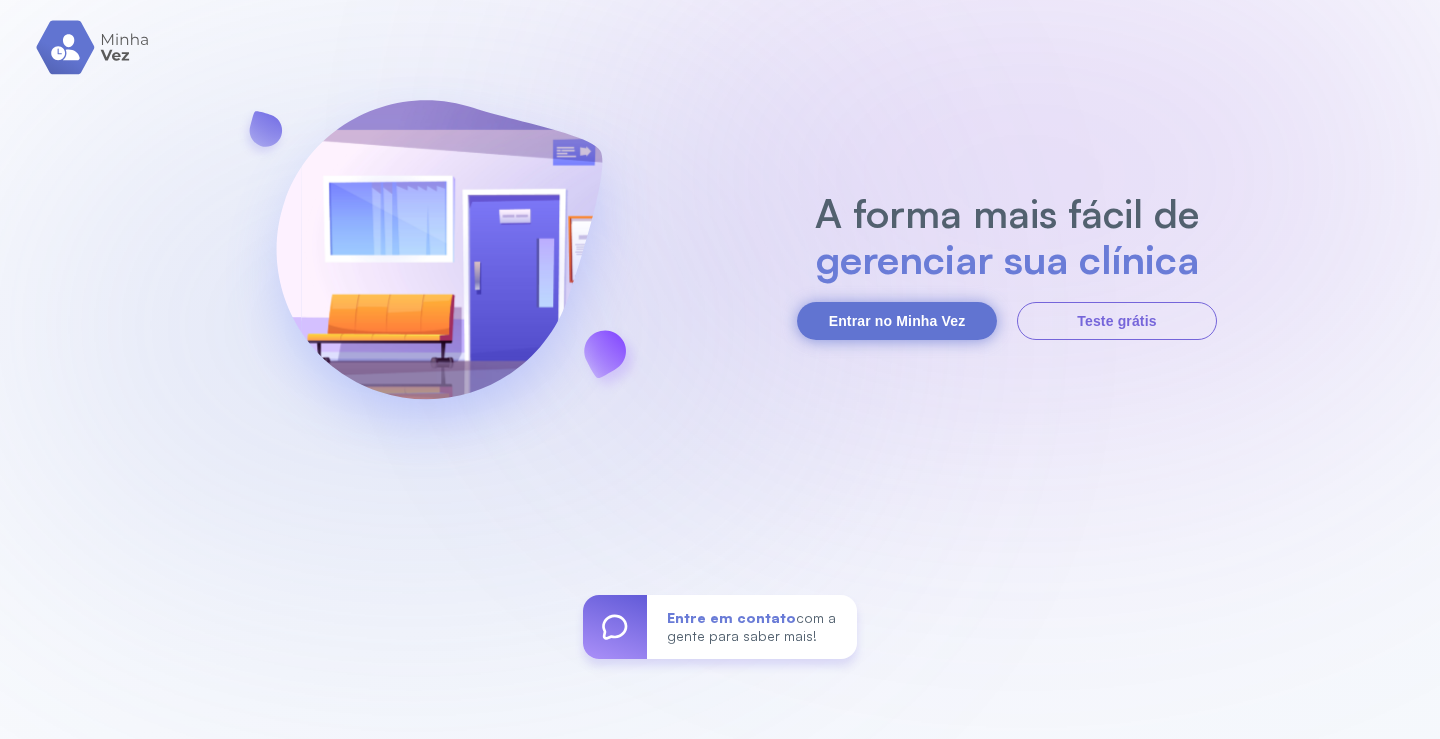 click on "Entrar no Minha Vez" at bounding box center [897, 321] 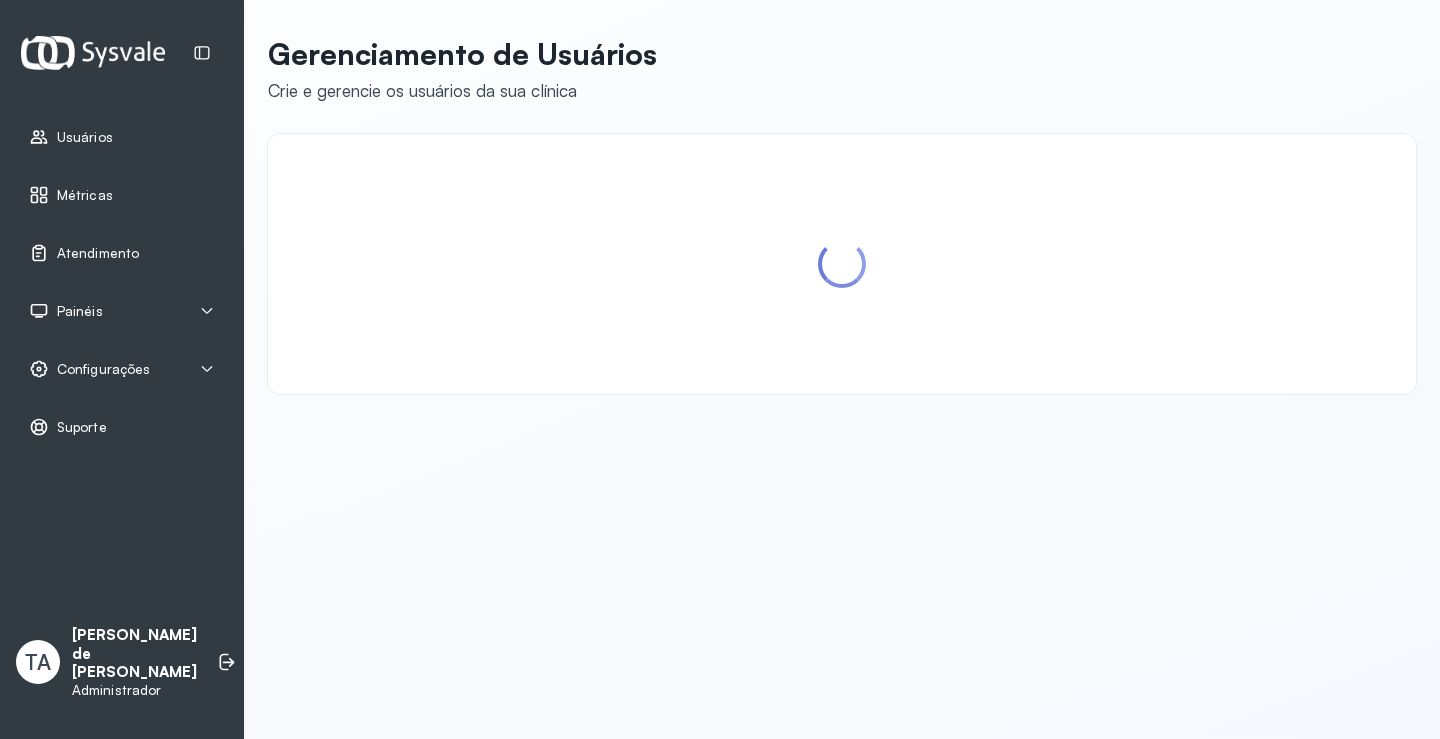 scroll, scrollTop: 0, scrollLeft: 0, axis: both 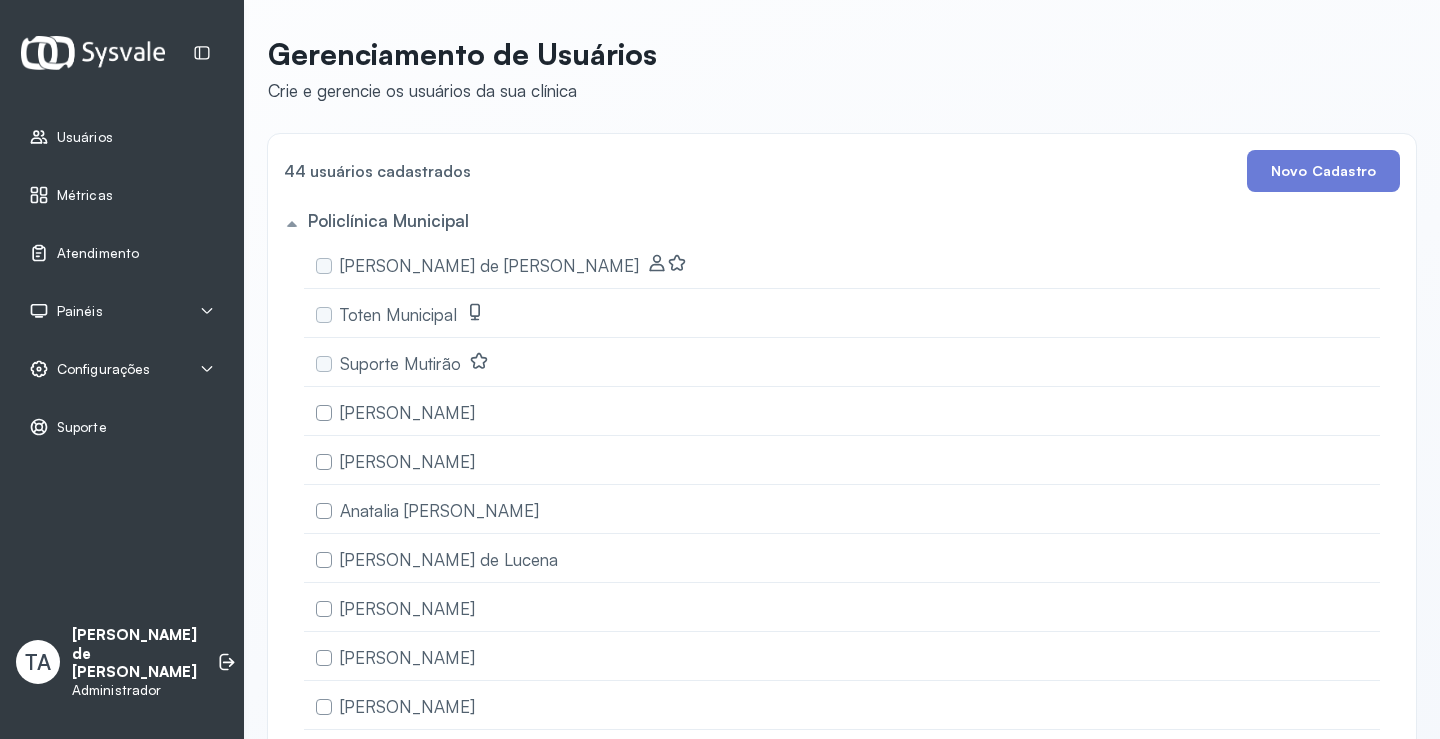 click on "Configurações" at bounding box center (122, 369) 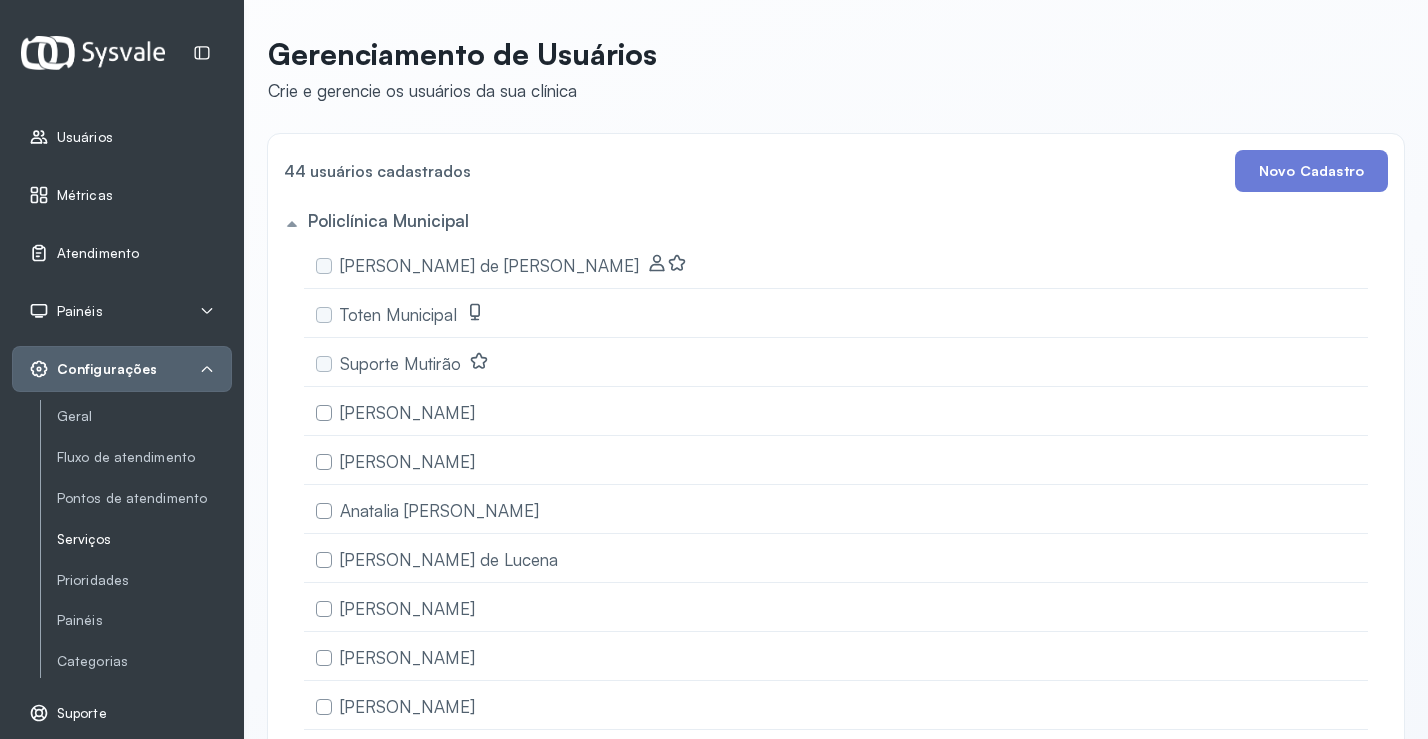 click on "Serviços" at bounding box center [144, 539] 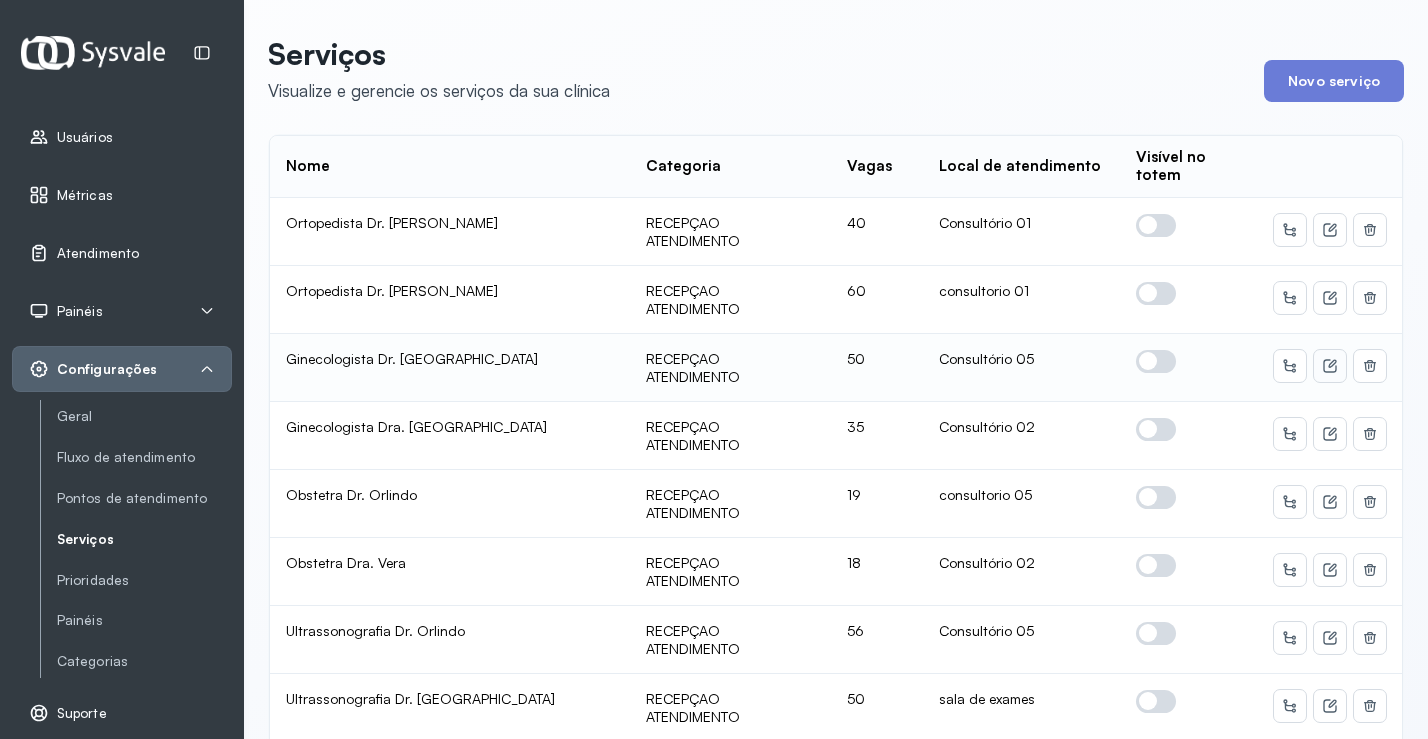 click 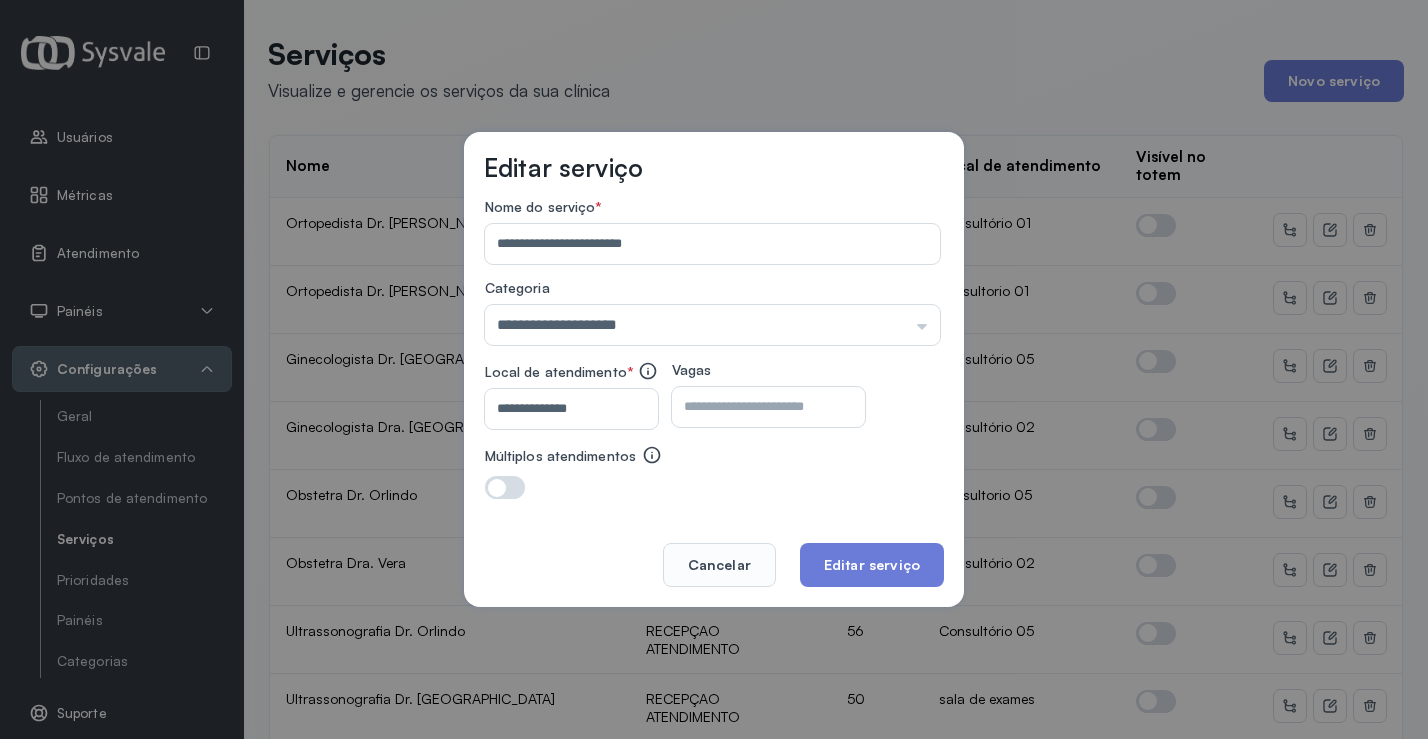 click on "**********" at bounding box center (567, 409) 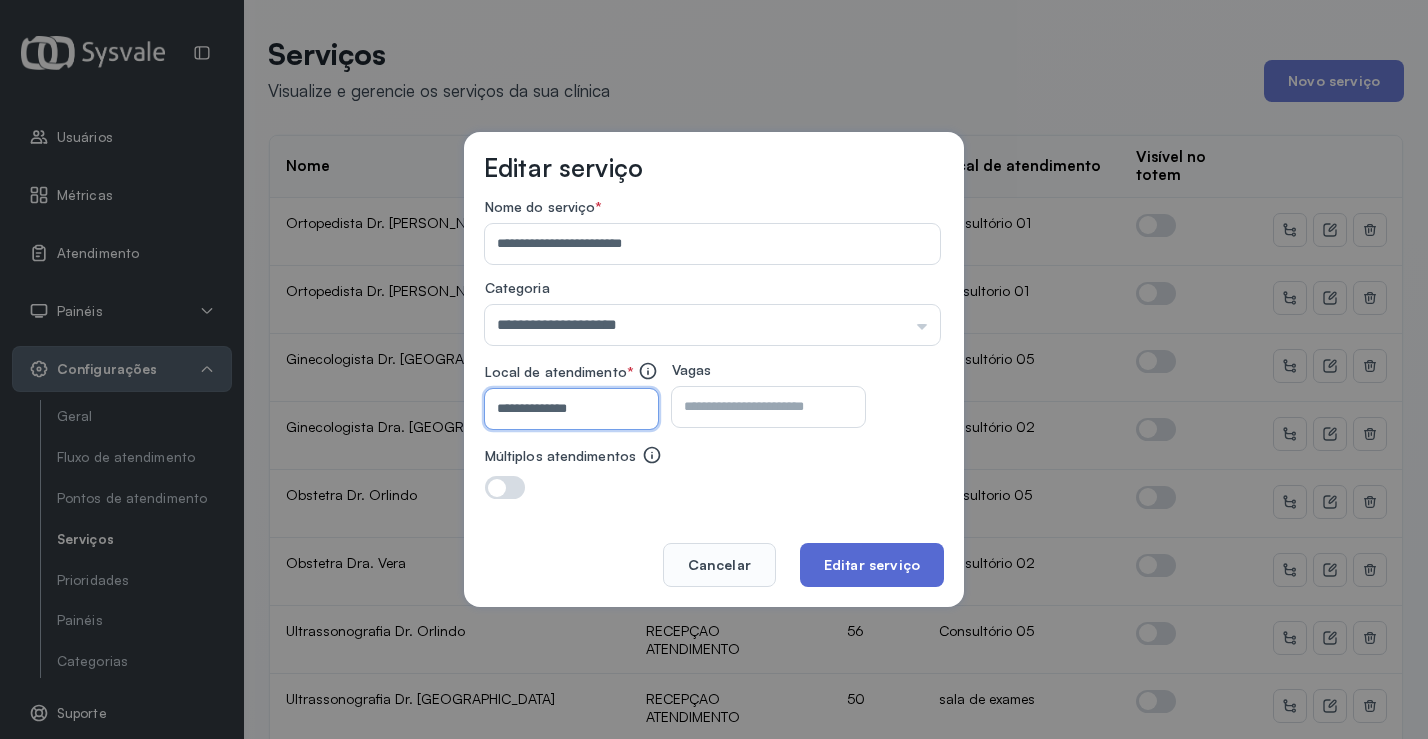 type on "**********" 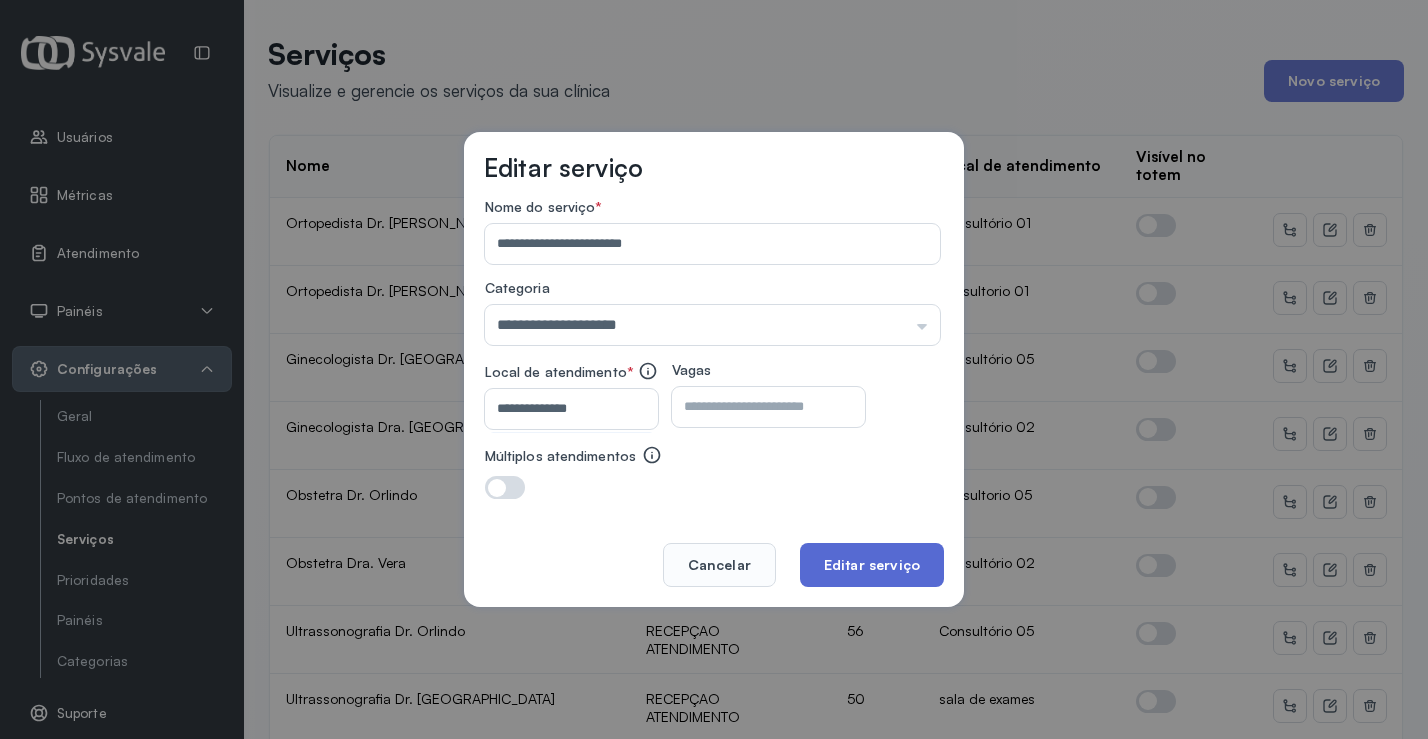 click on "Editar serviço" 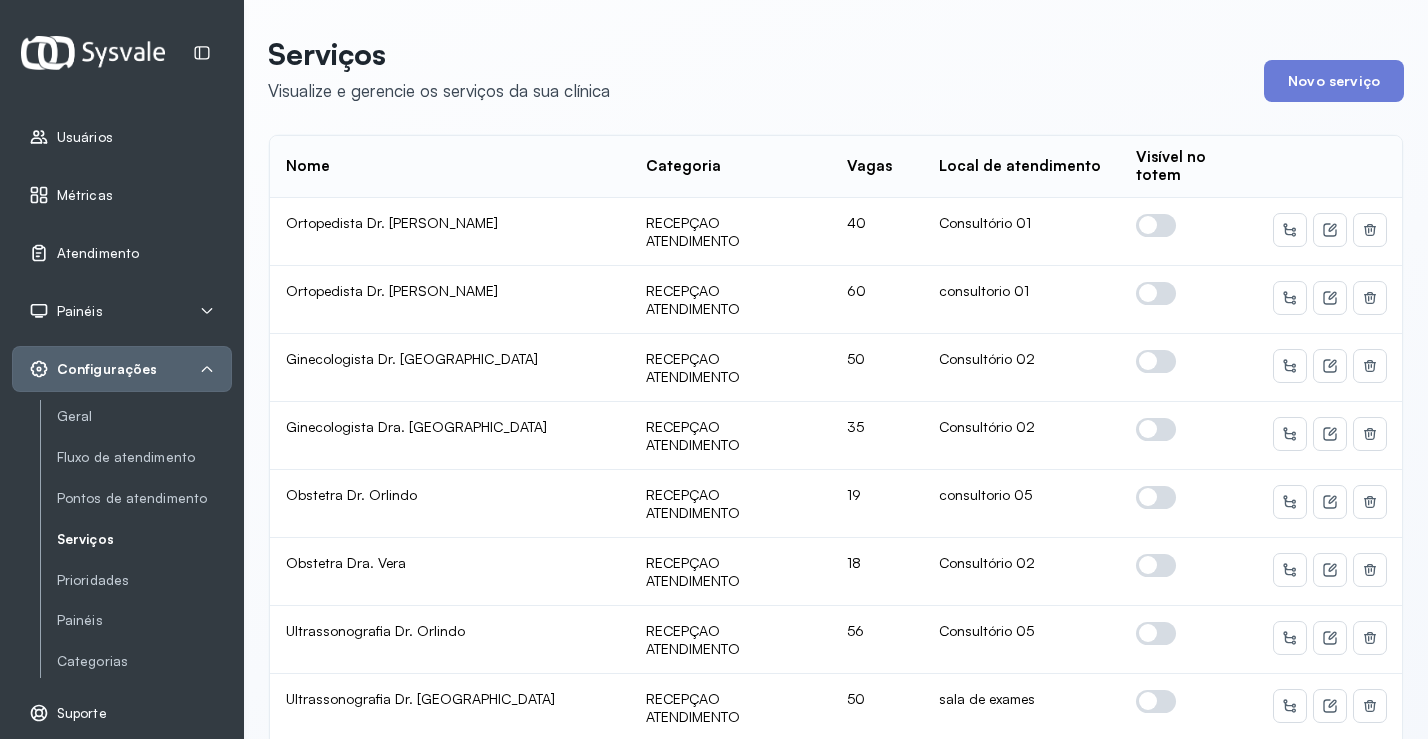 click 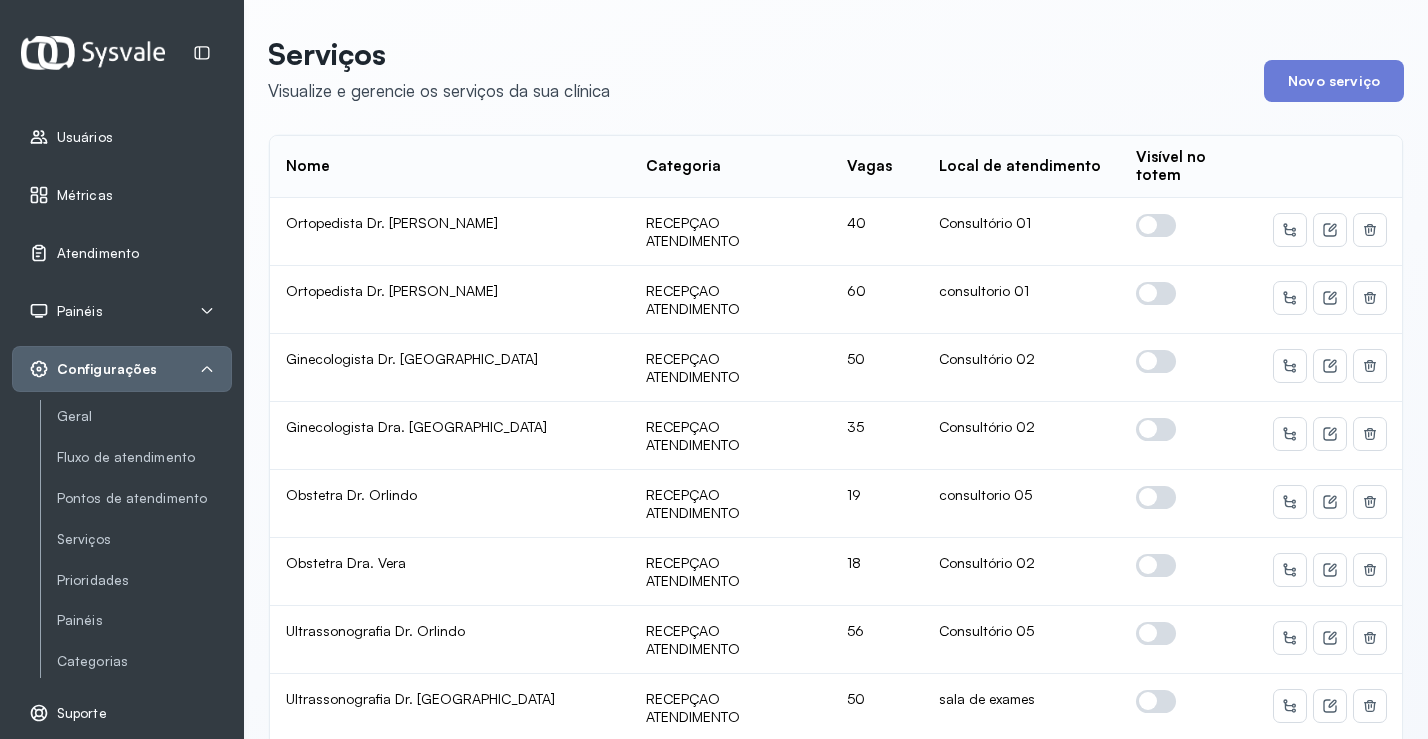 click on "Configurações" at bounding box center [107, 369] 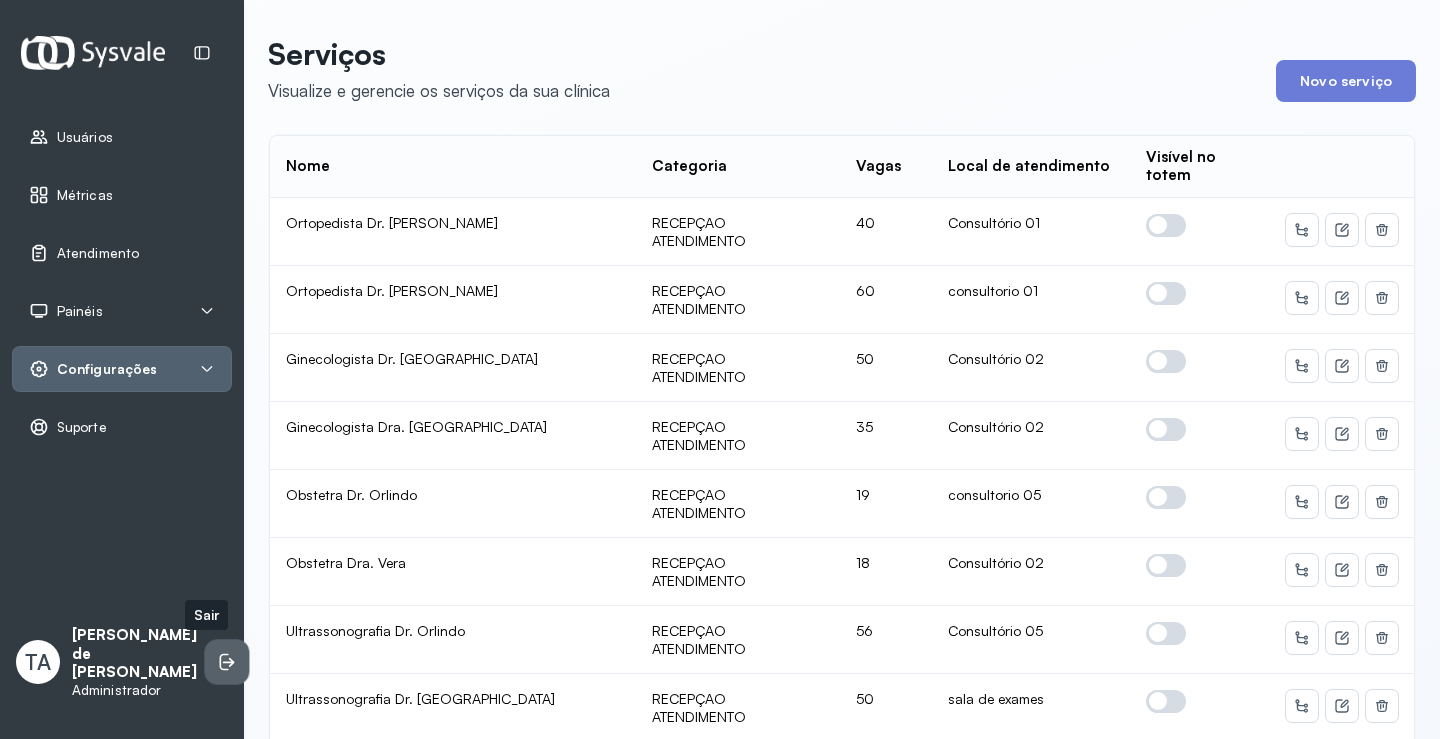 click 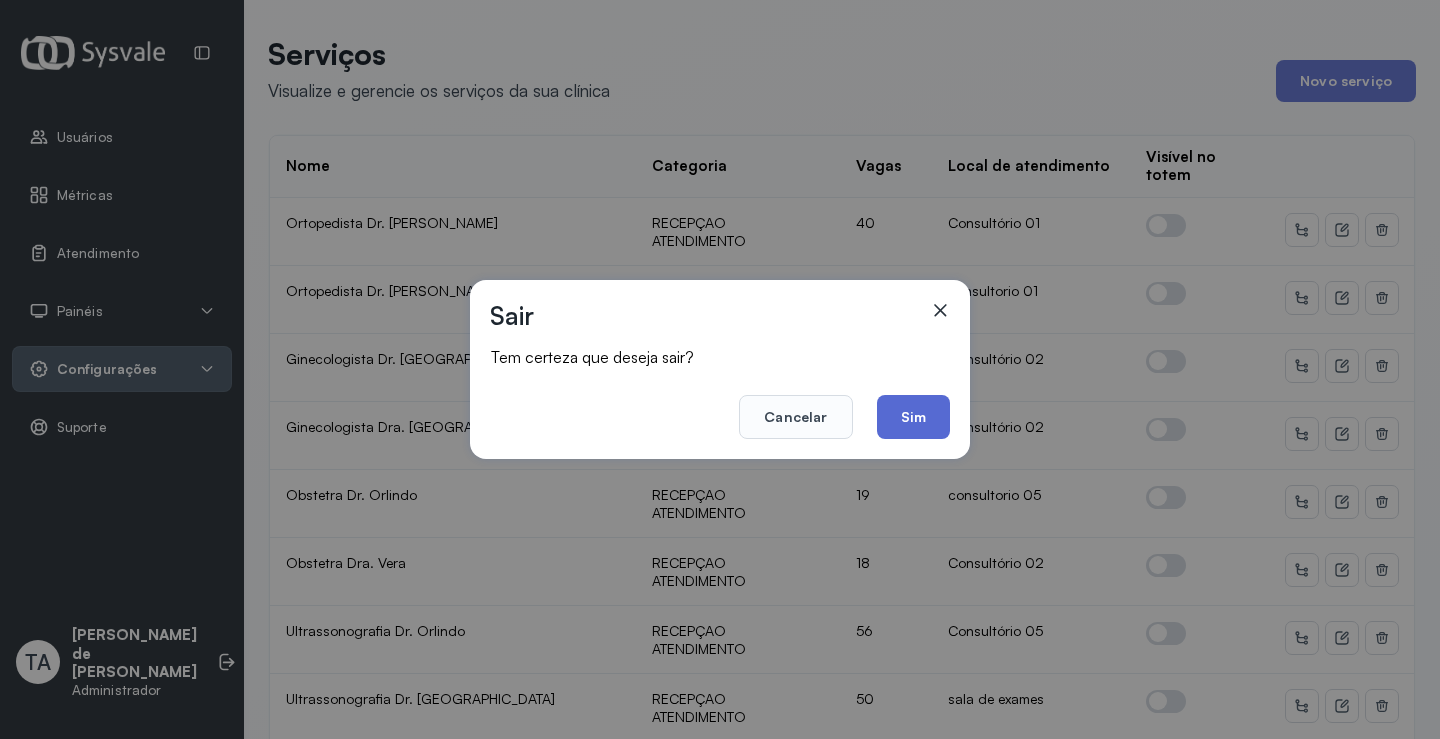click on "Sim" 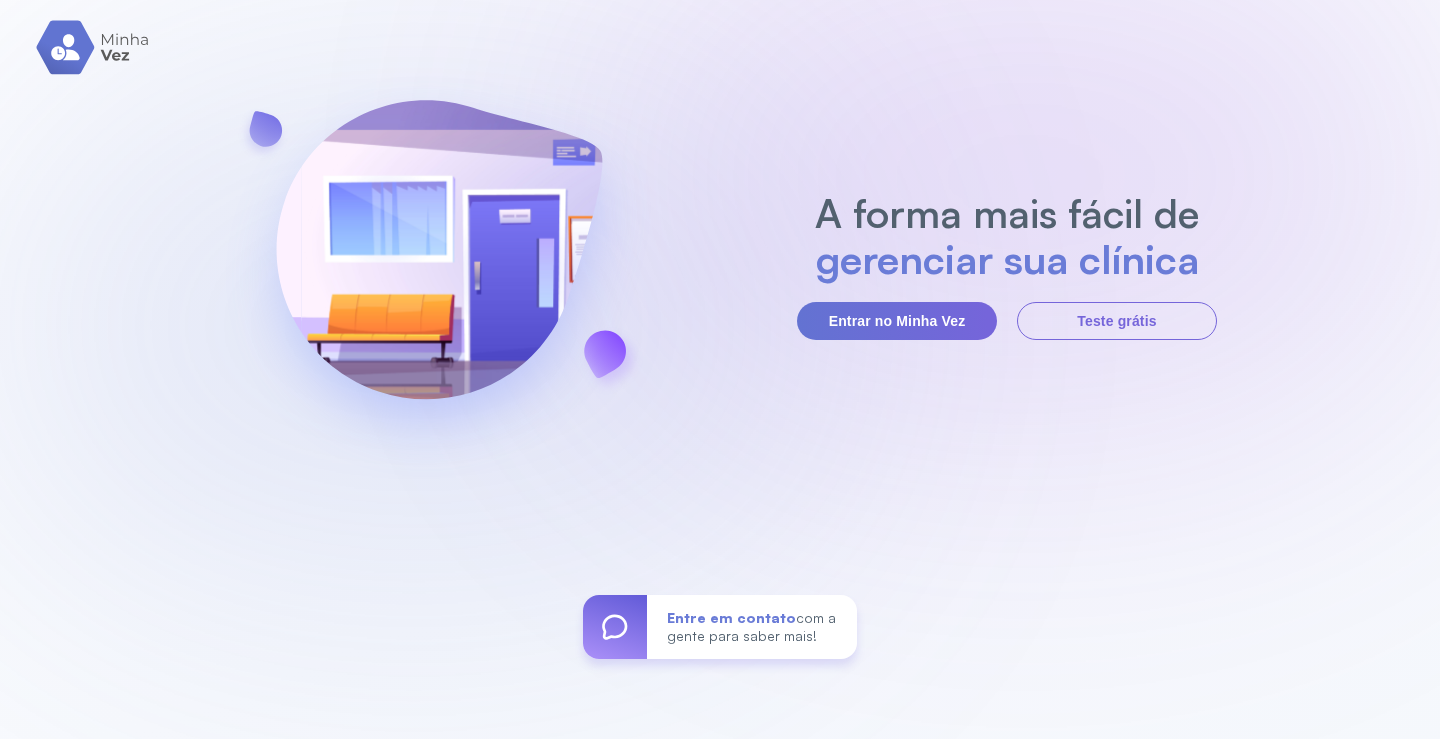 scroll, scrollTop: 0, scrollLeft: 0, axis: both 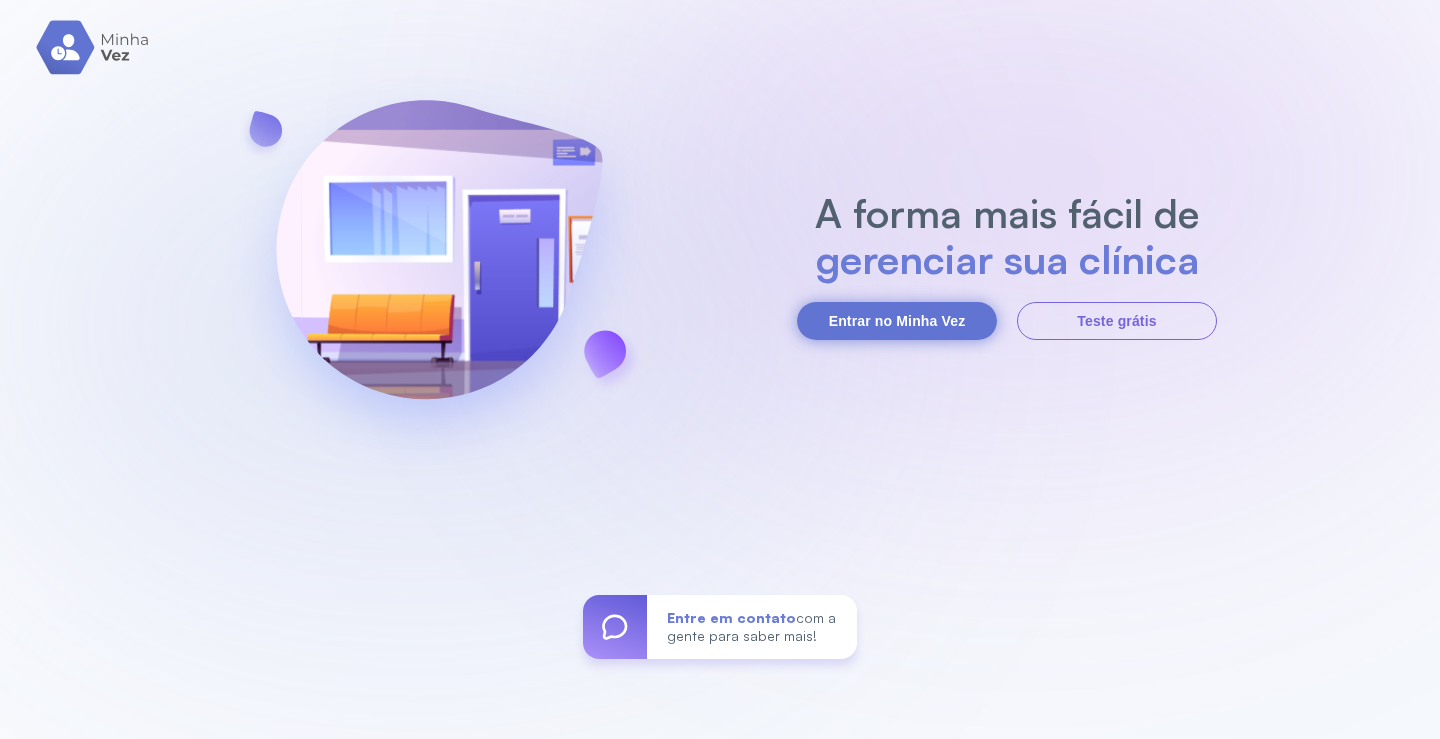 click on "Entrar no Minha Vez" at bounding box center [897, 321] 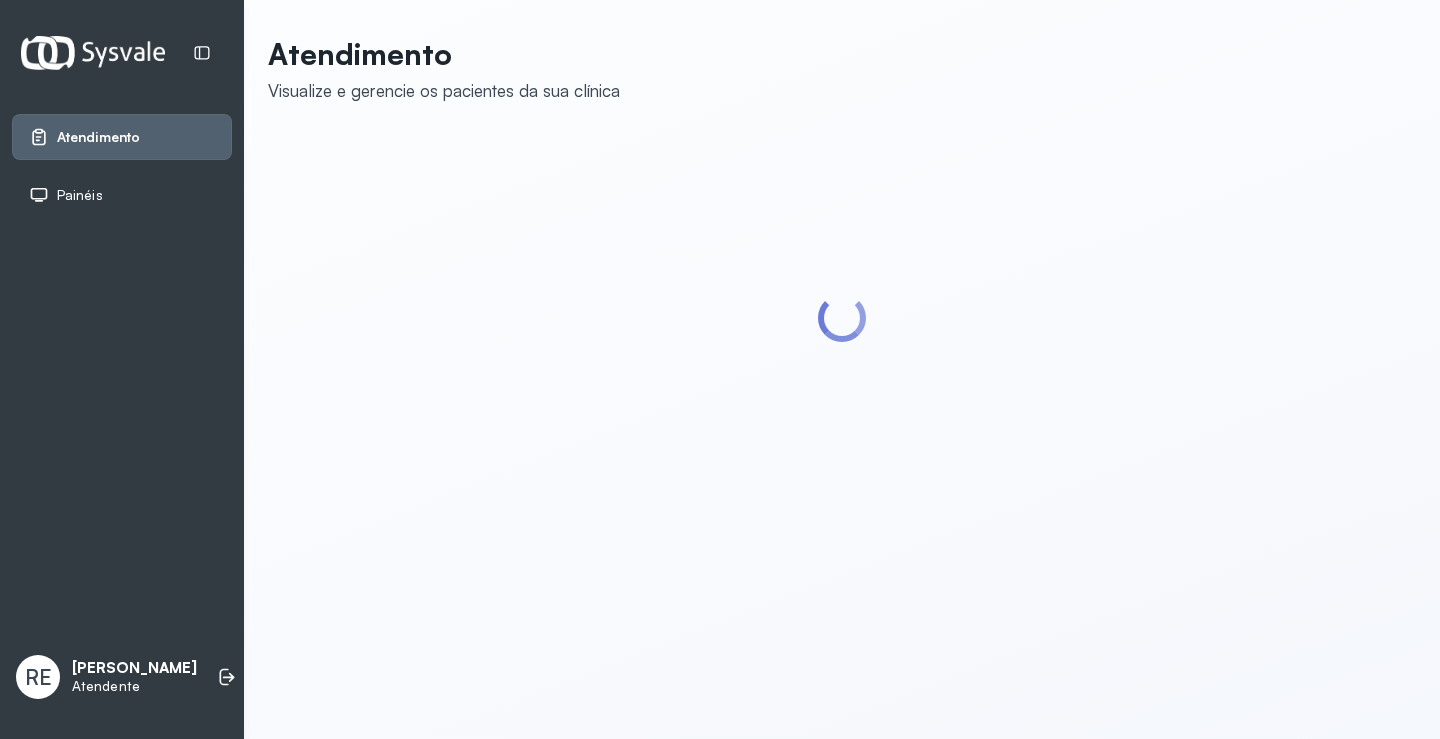scroll, scrollTop: 0, scrollLeft: 0, axis: both 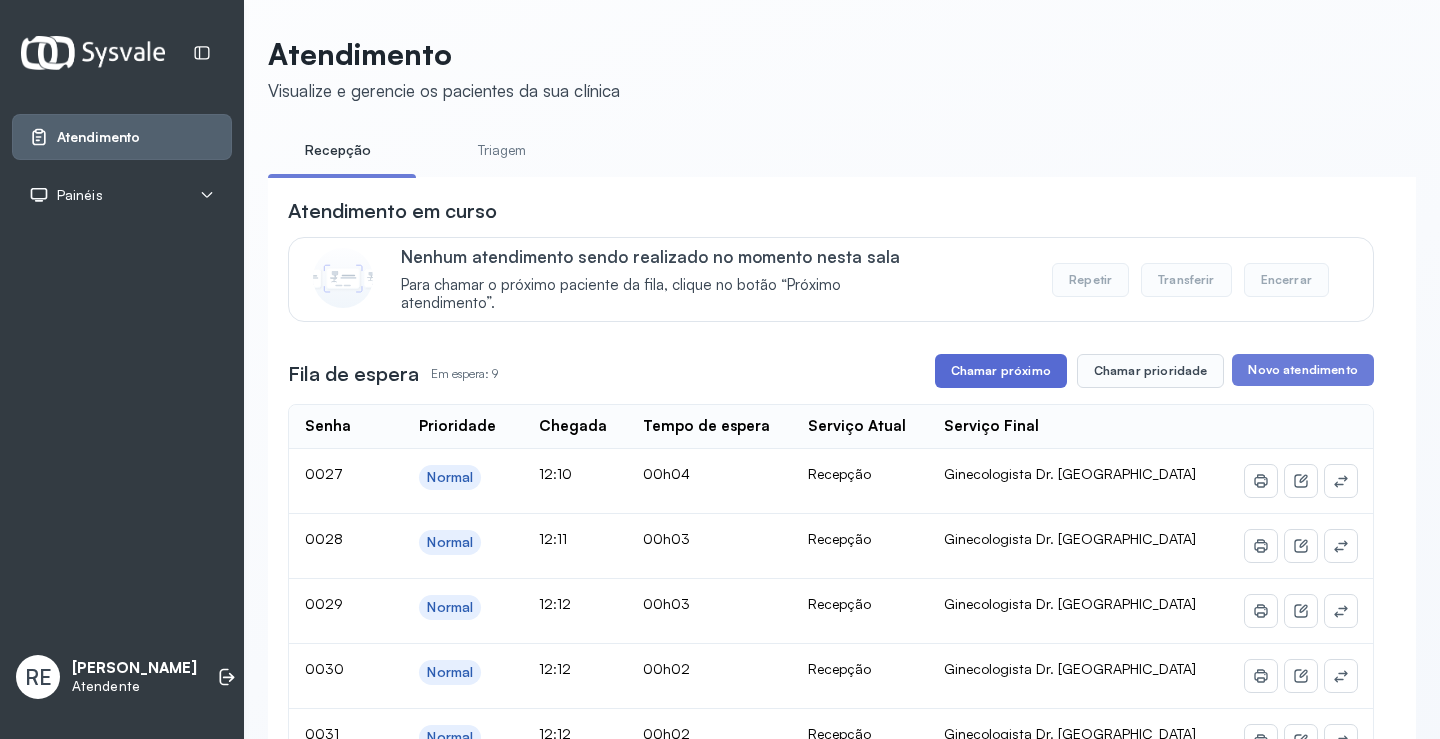 click on "Chamar próximo" at bounding box center (1001, 371) 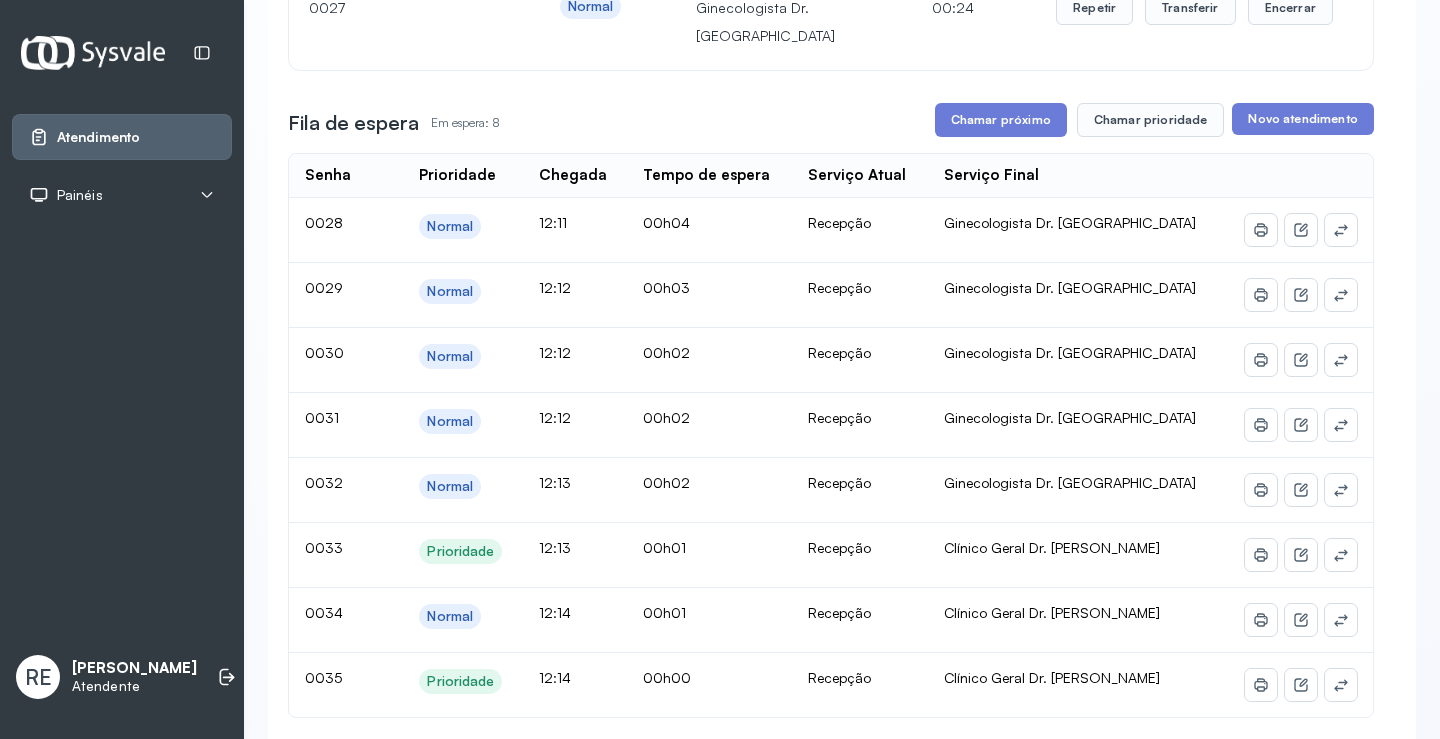 scroll, scrollTop: 0, scrollLeft: 0, axis: both 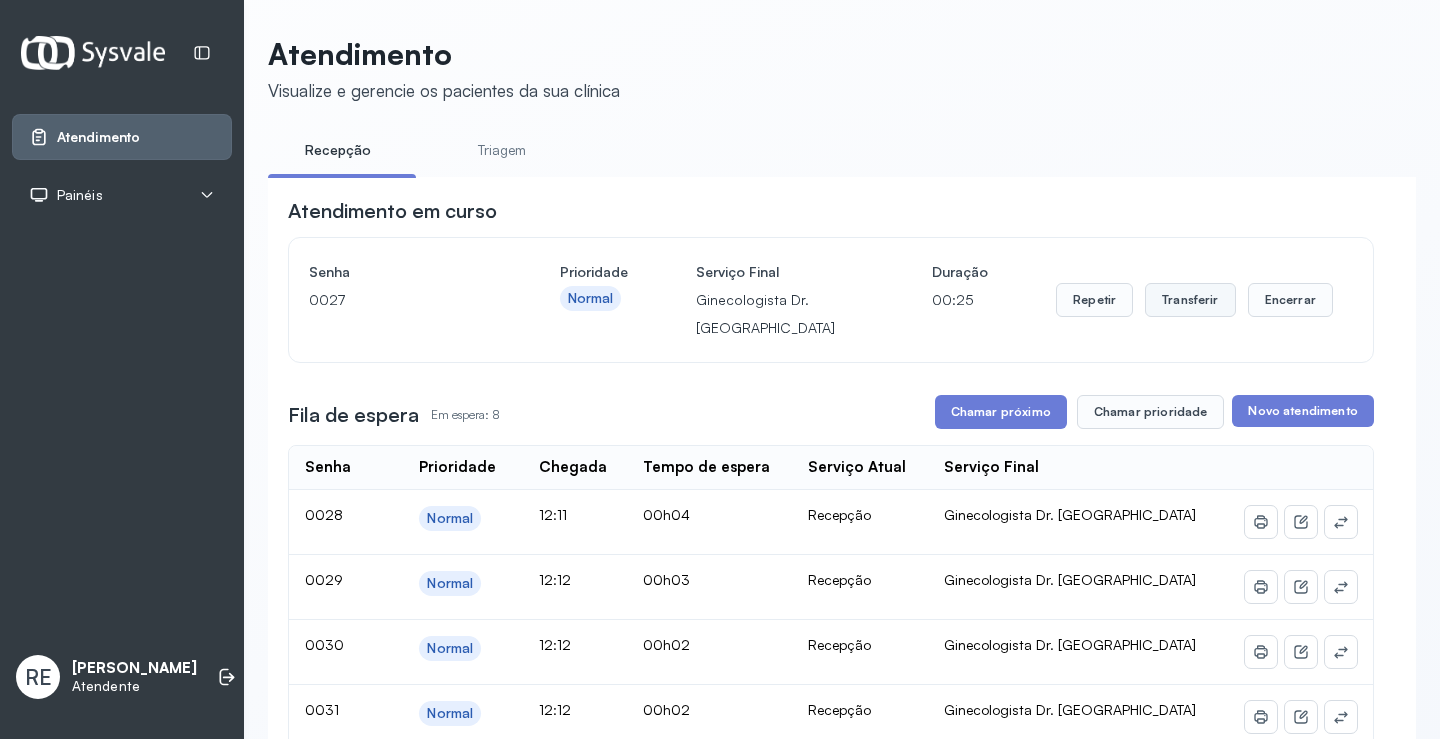 click on "Transferir" at bounding box center (1190, 300) 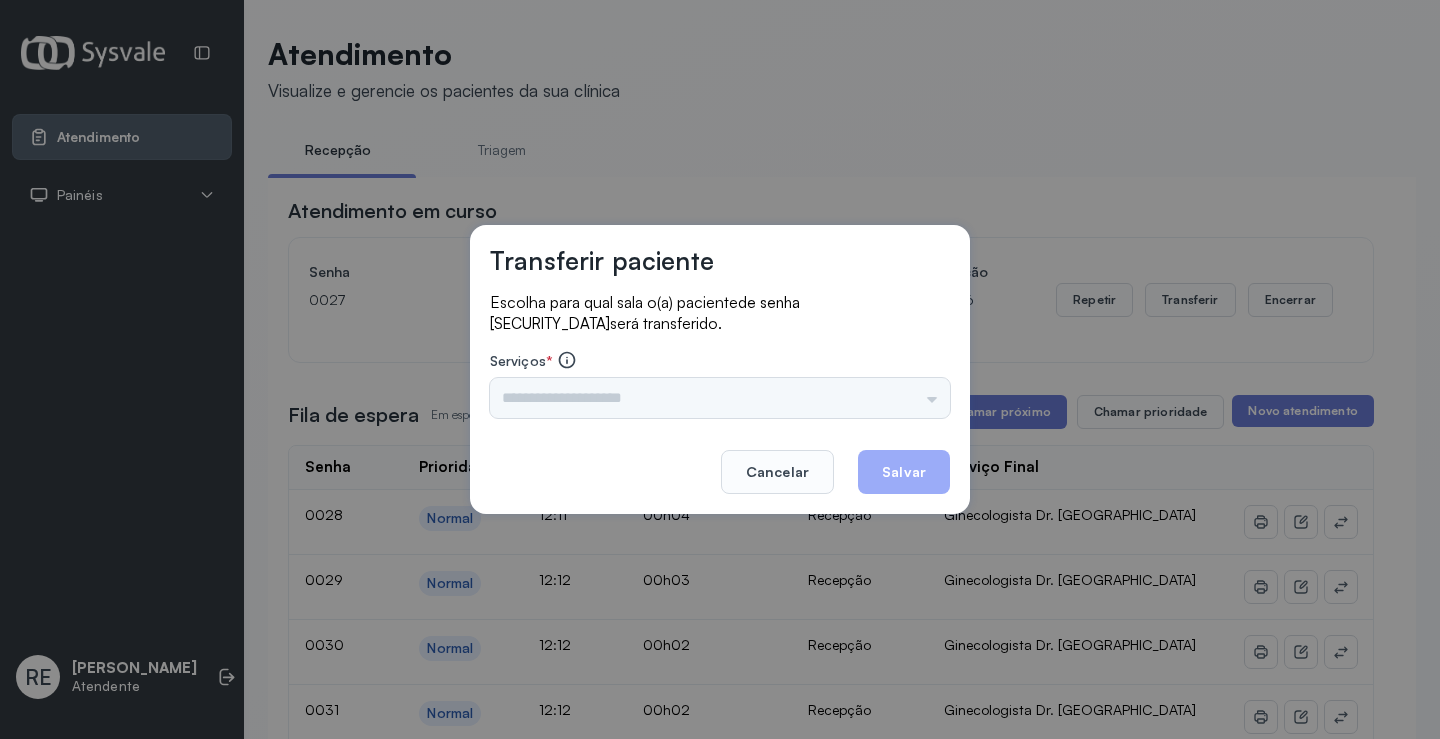 click on "Nenhuma opção encontrada" at bounding box center [720, 398] 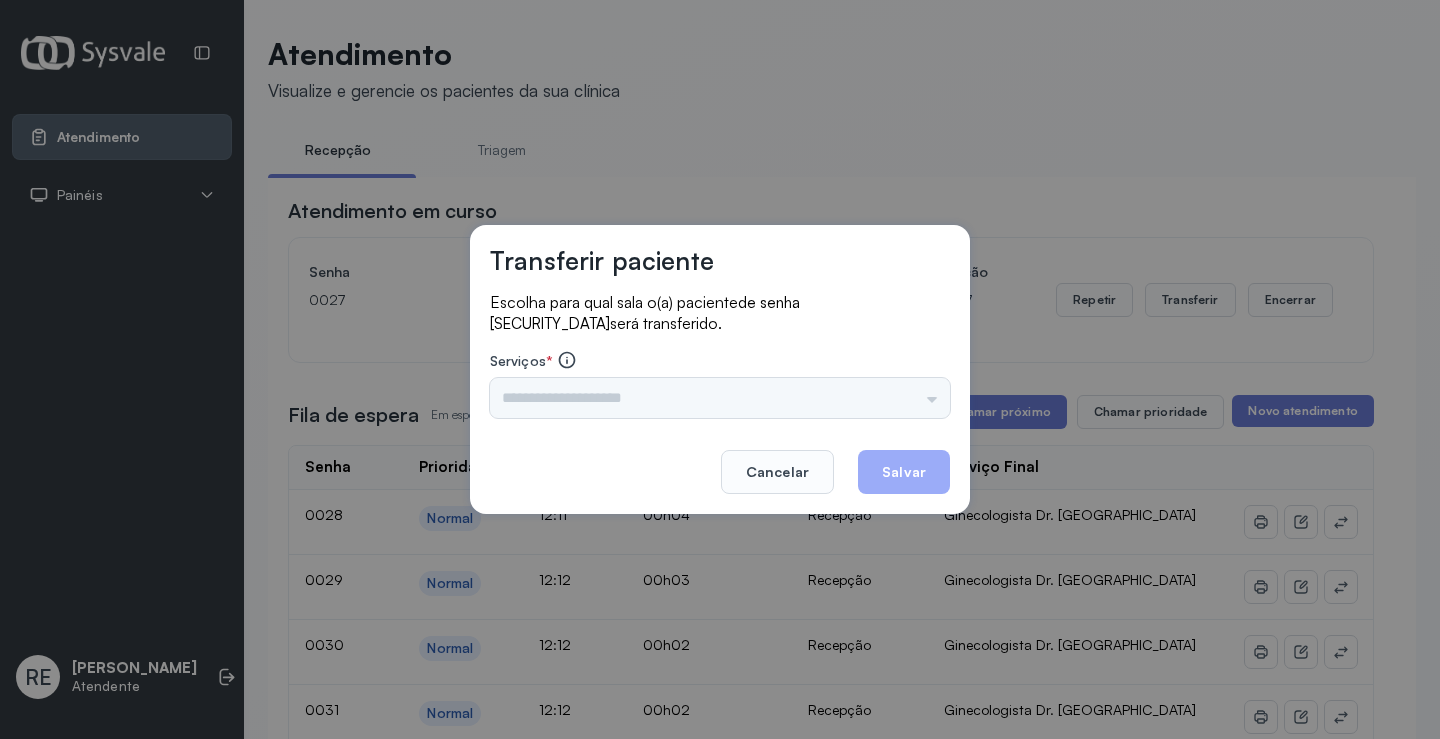 click at bounding box center (720, 398) 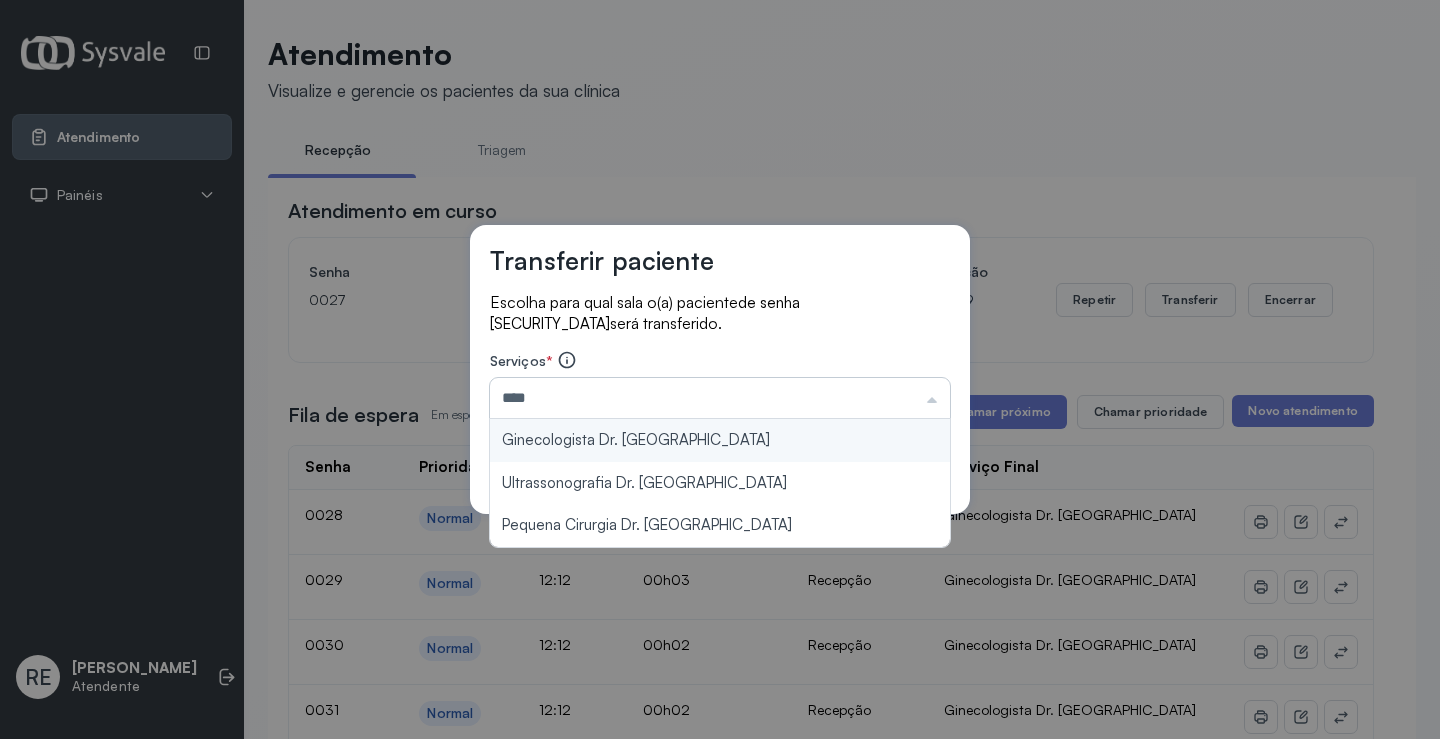 type on "**********" 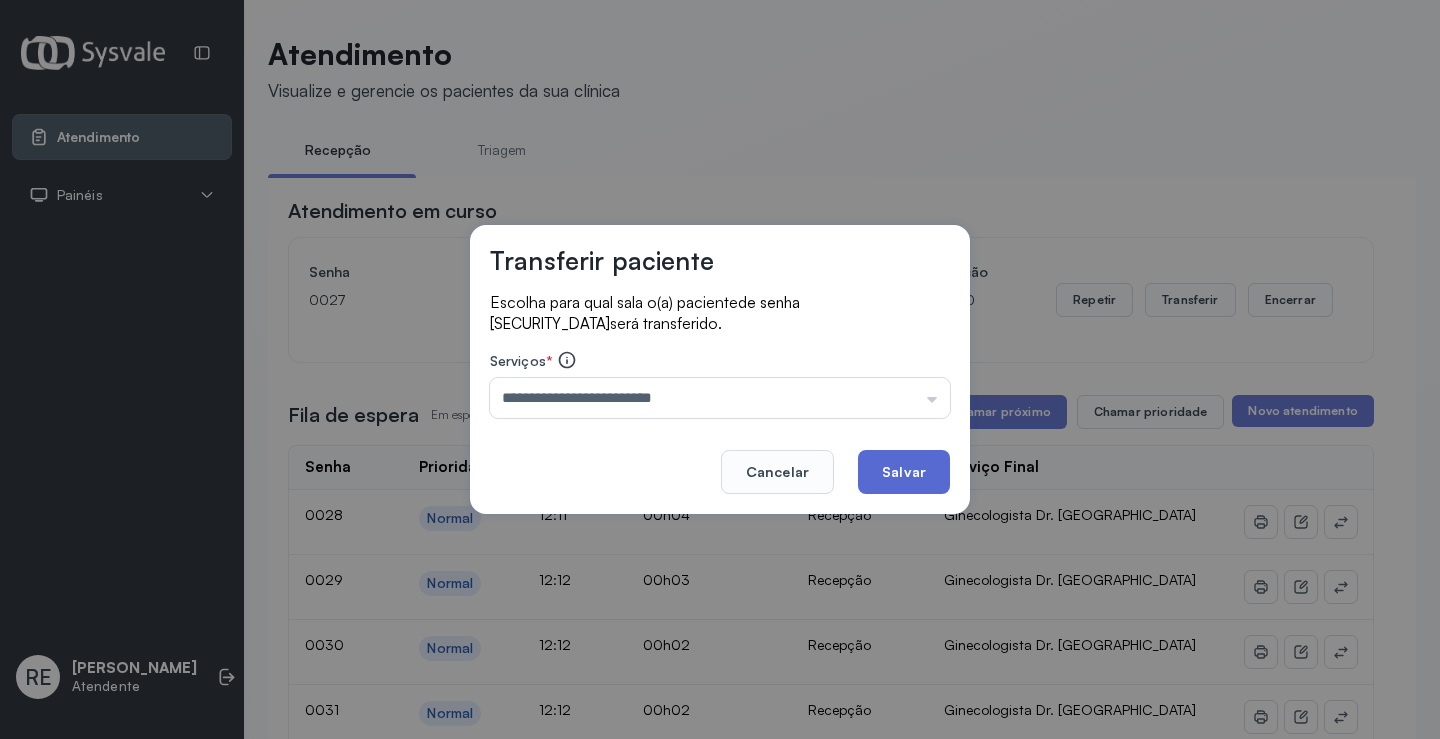 click on "Salvar" 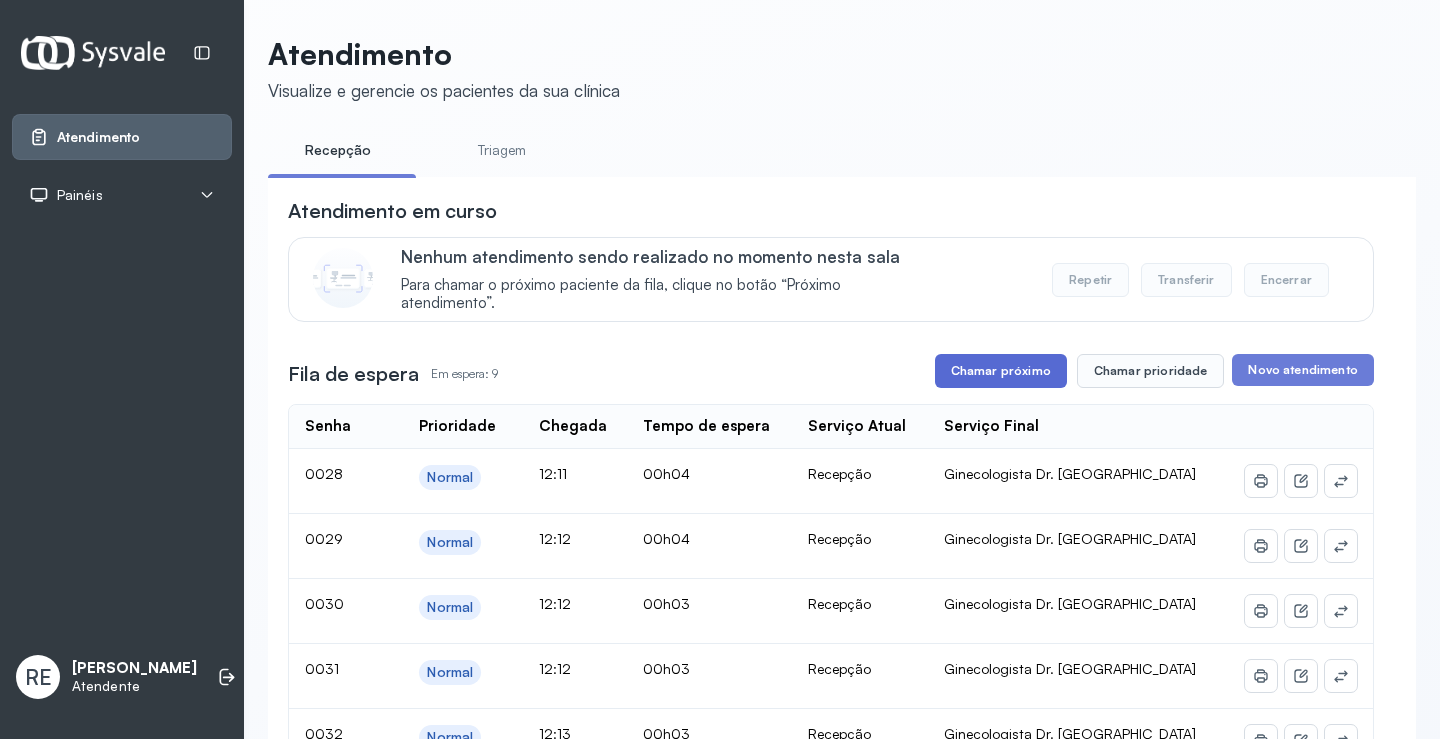 click on "Chamar próximo" at bounding box center (1001, 371) 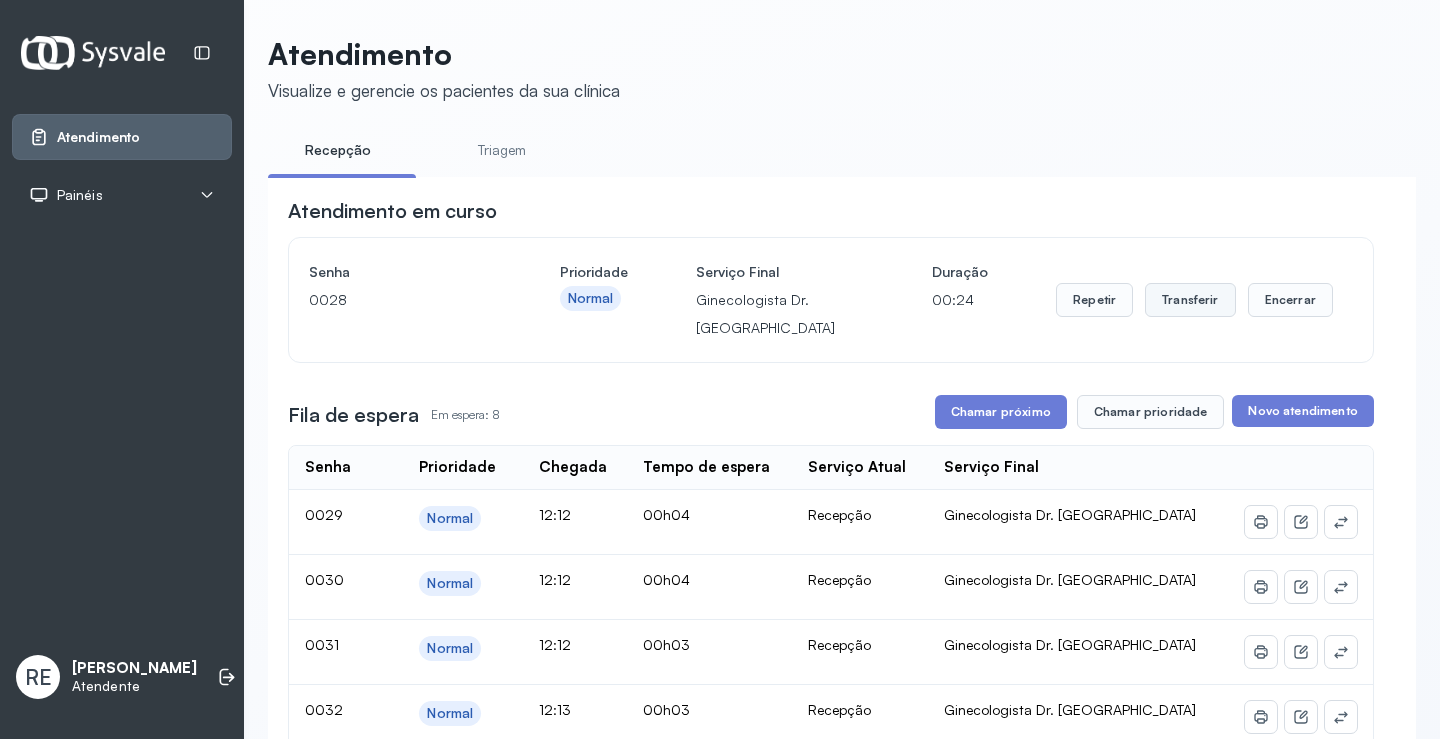 click on "Transferir" at bounding box center (1190, 300) 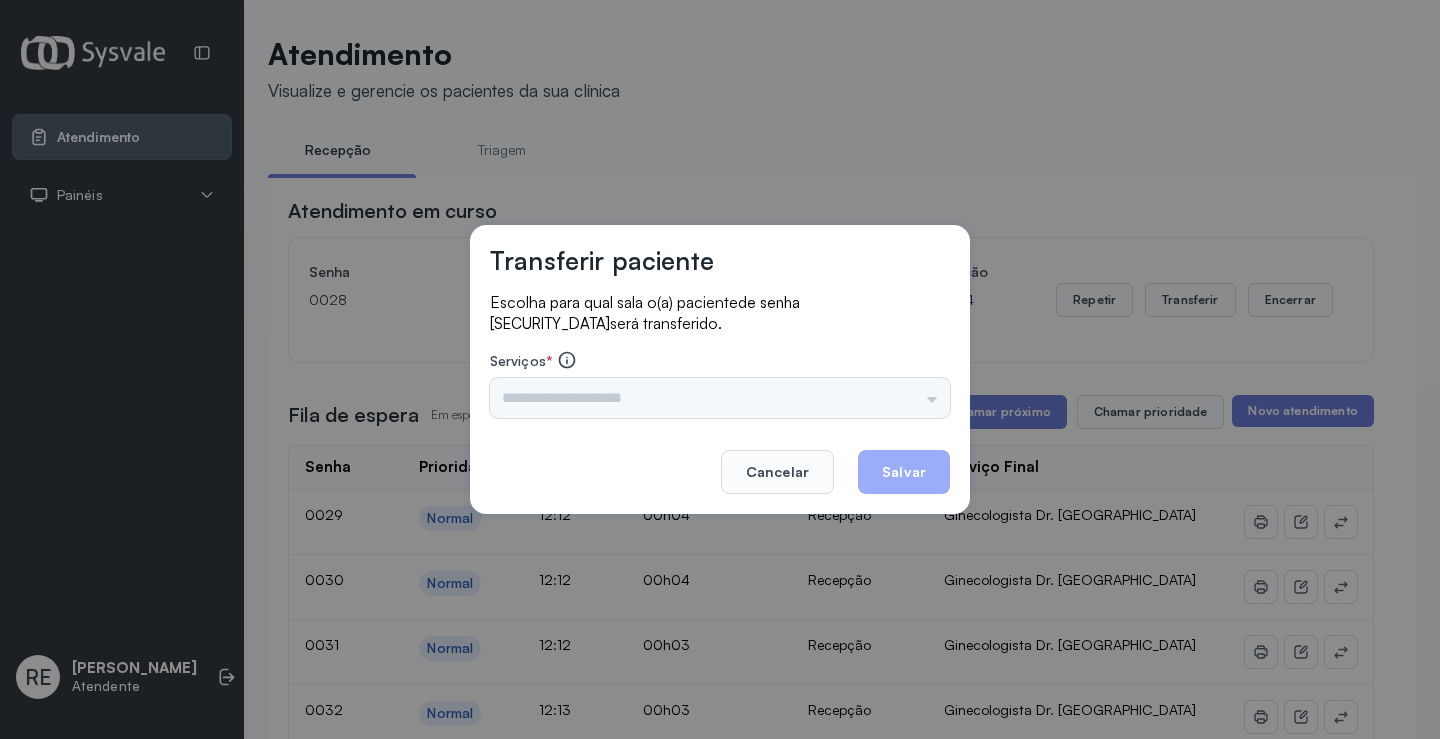 click on "Transferir paciente Escolha para qual sala o(a) paciente  de senha 0028  será transferido.  Serviços  *  Triagem Ortopedista Dr. Mauricio Ortopedista Dr. Ramon Ginecologista Dr. Amilton Ginecologista Dra. Luana Obstetra Dr. Orlindo Obstetra Dra. Vera Ultrassonografia Dr. Orlindo Ultrassonografia Dr. Amilton Consulta com Neurologista Dr. Ezir Reumatologista Dr. Juvenilson Endocrinologista Washington Dermatologista Dra. Renata Nefrologista Dr. Edvaldo Geriatra Dra. Vanessa Infectologista Dra. Vanessa Oftalmologista Dra. Consulta Proctologista/Cirurgia Geral Dra. Geislane Otorrinolaringologista Dr. Pedro Pequena Cirurgia Dr. Geislane Pequena Cirurgia Dr. AMILTON ECG Espirometria com Broncodilatador Espirometria sem Broncodilatador Ecocardiograma - Dra. Vanessa Viana Exame de PPD Enf. Jane Raquel RETIRADA DE CERUME DR. PEDRO VACINAÇÃO Preventivo Enf. Luciana Preventivo Enf. Tiago Araujo Consulta de Enfermagem Enf. Tiago Consulta de Enfermagem Enf. Luciana Consulta  Cardiologista Dr. Everson Cancelar Salvar" at bounding box center [720, 369] 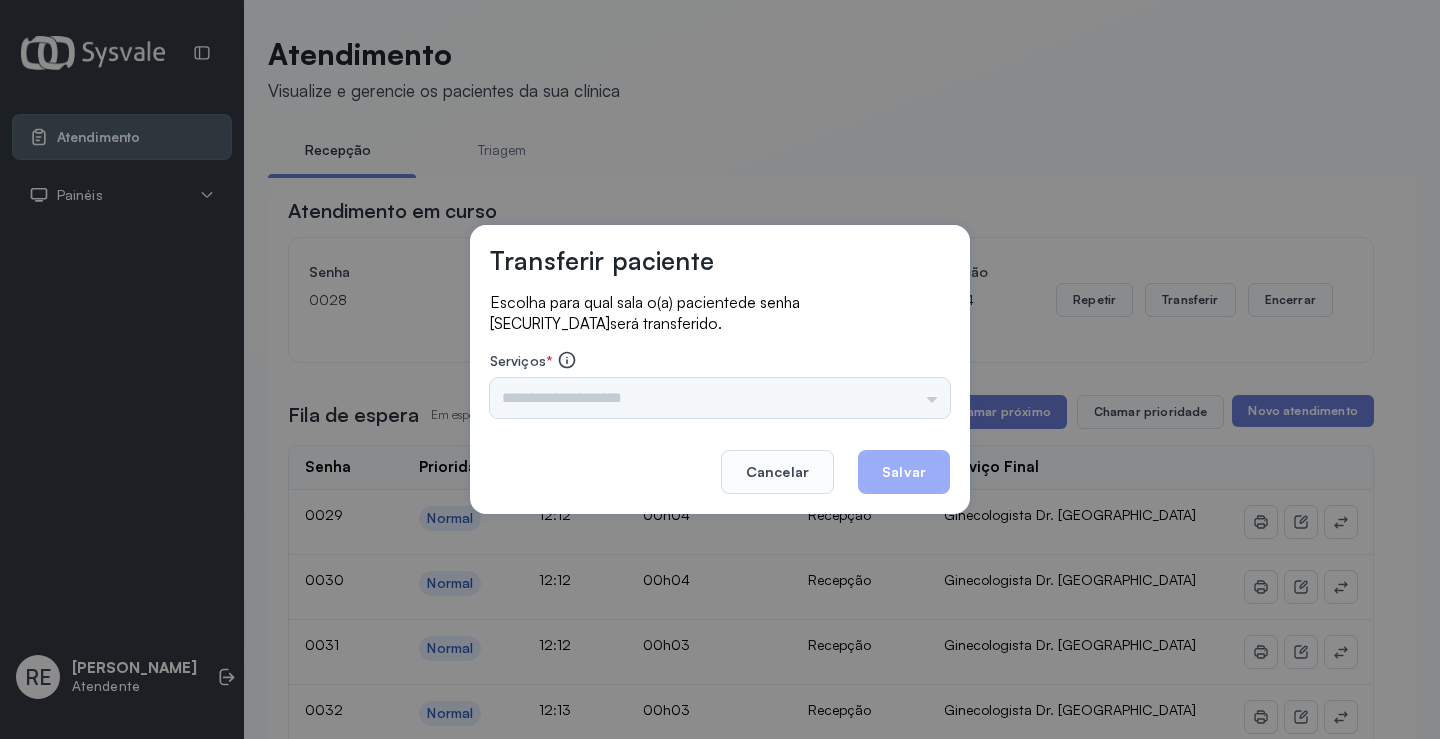 drag, startPoint x: 442, startPoint y: 367, endPoint x: 455, endPoint y: 389, distance: 25.553865 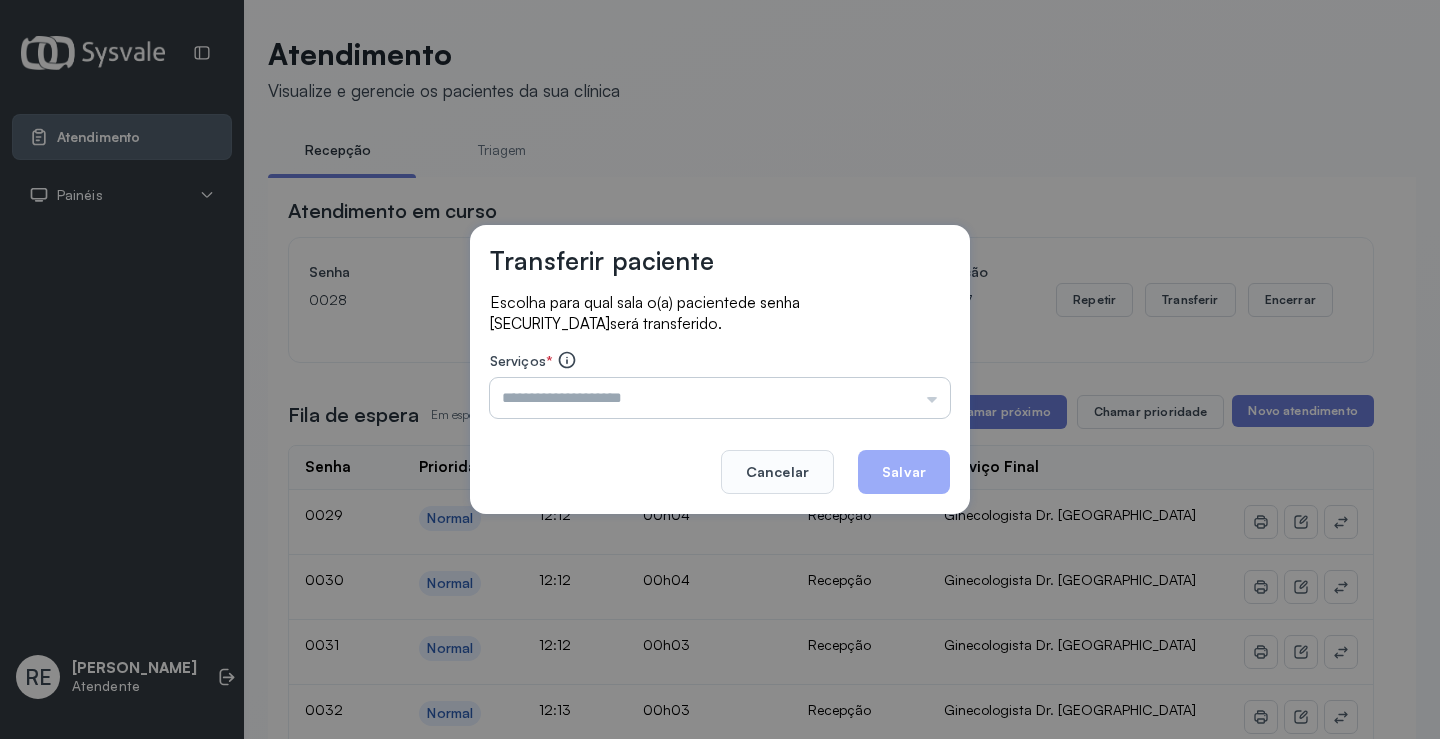 click at bounding box center (720, 398) 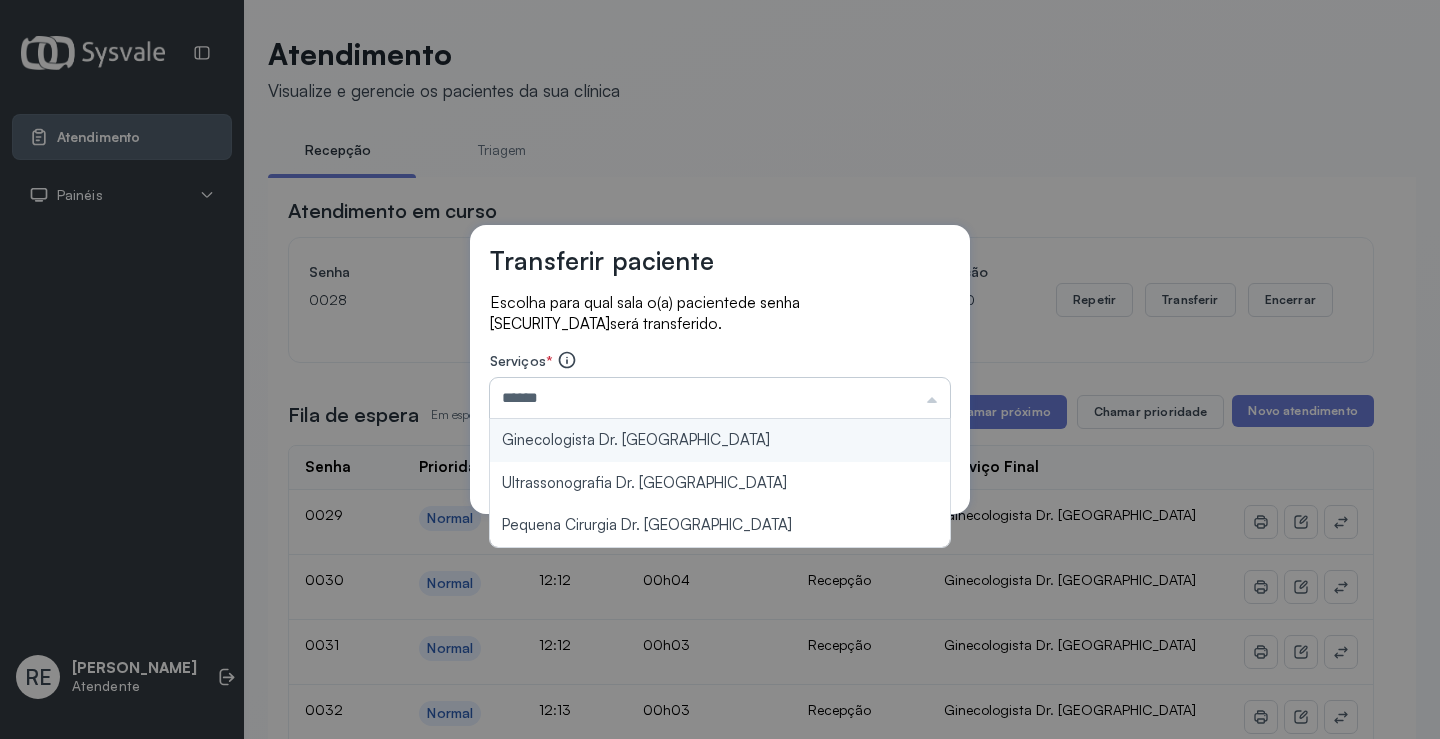type on "**********" 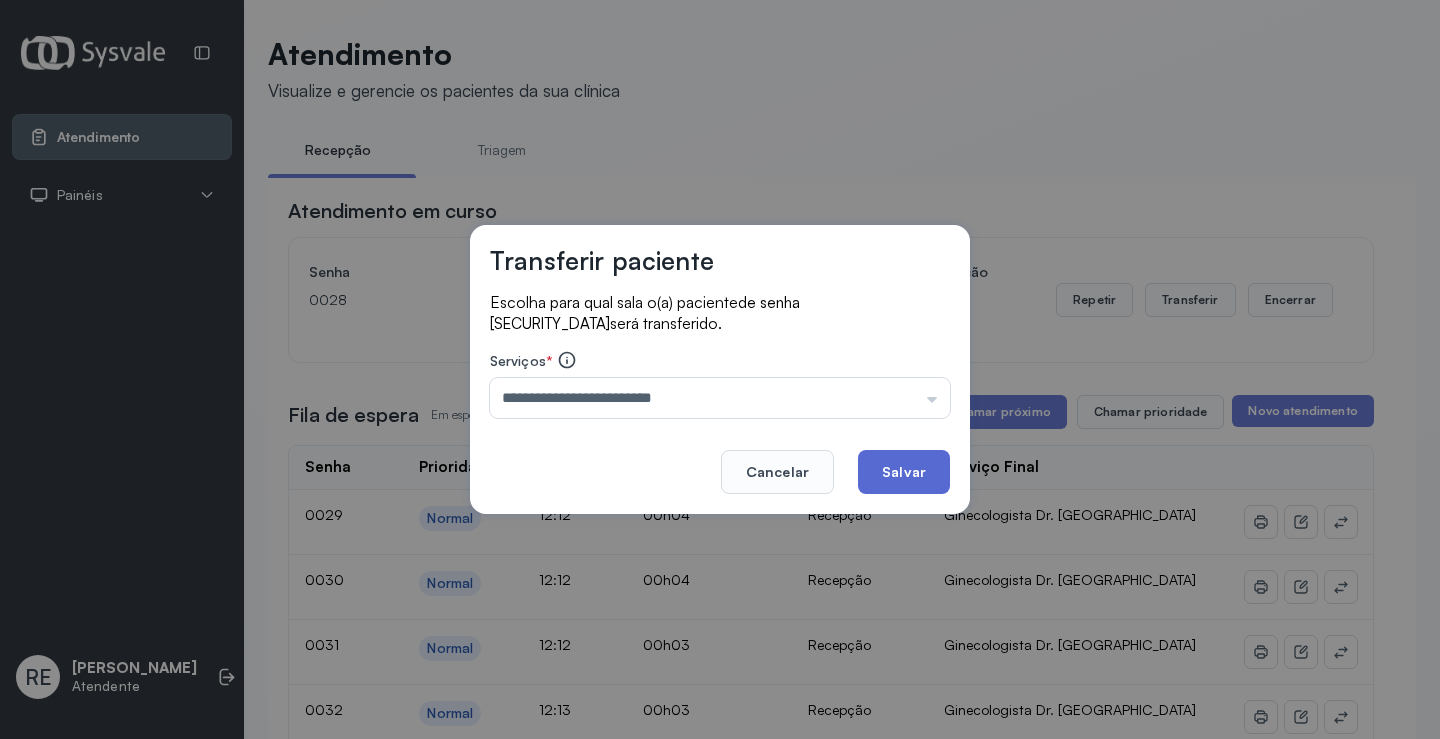 click on "Salvar" 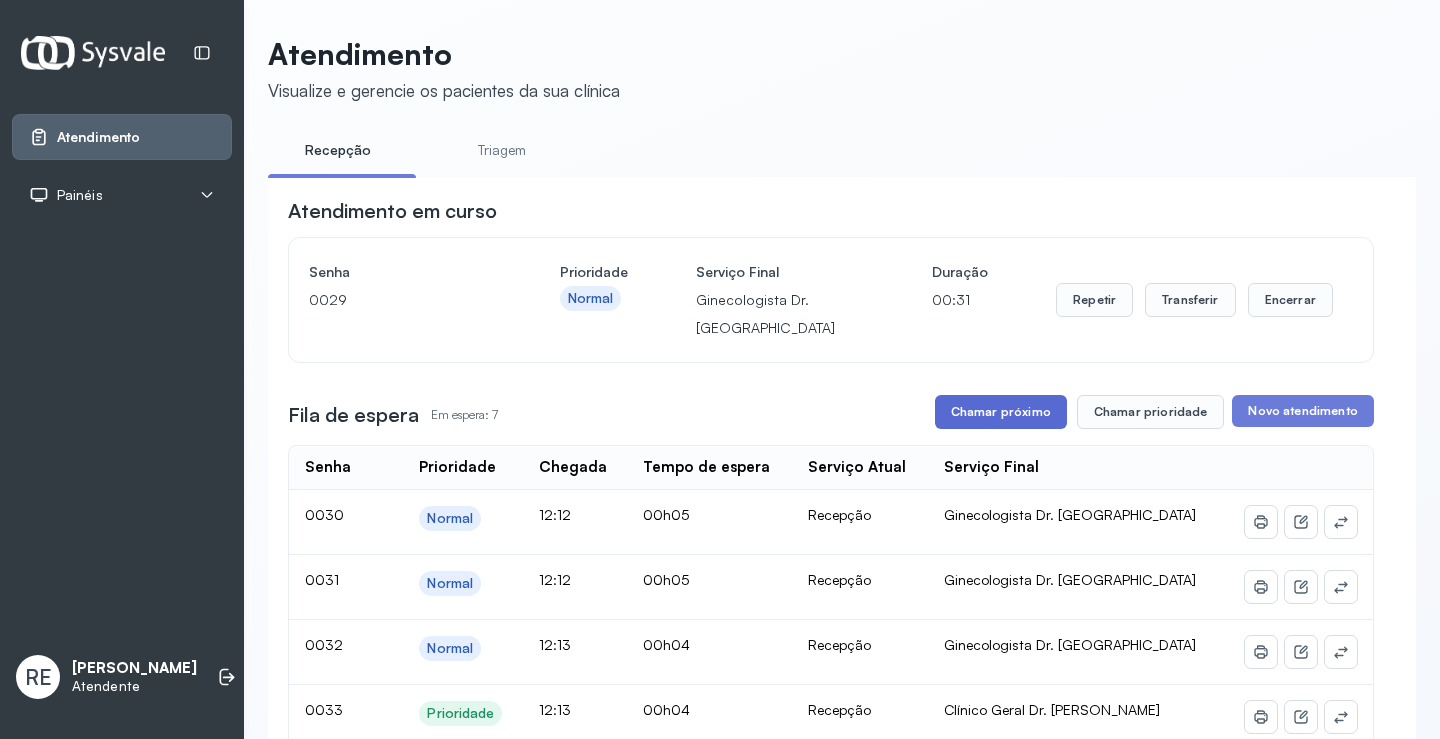 click on "Chamar próximo" at bounding box center (1001, 412) 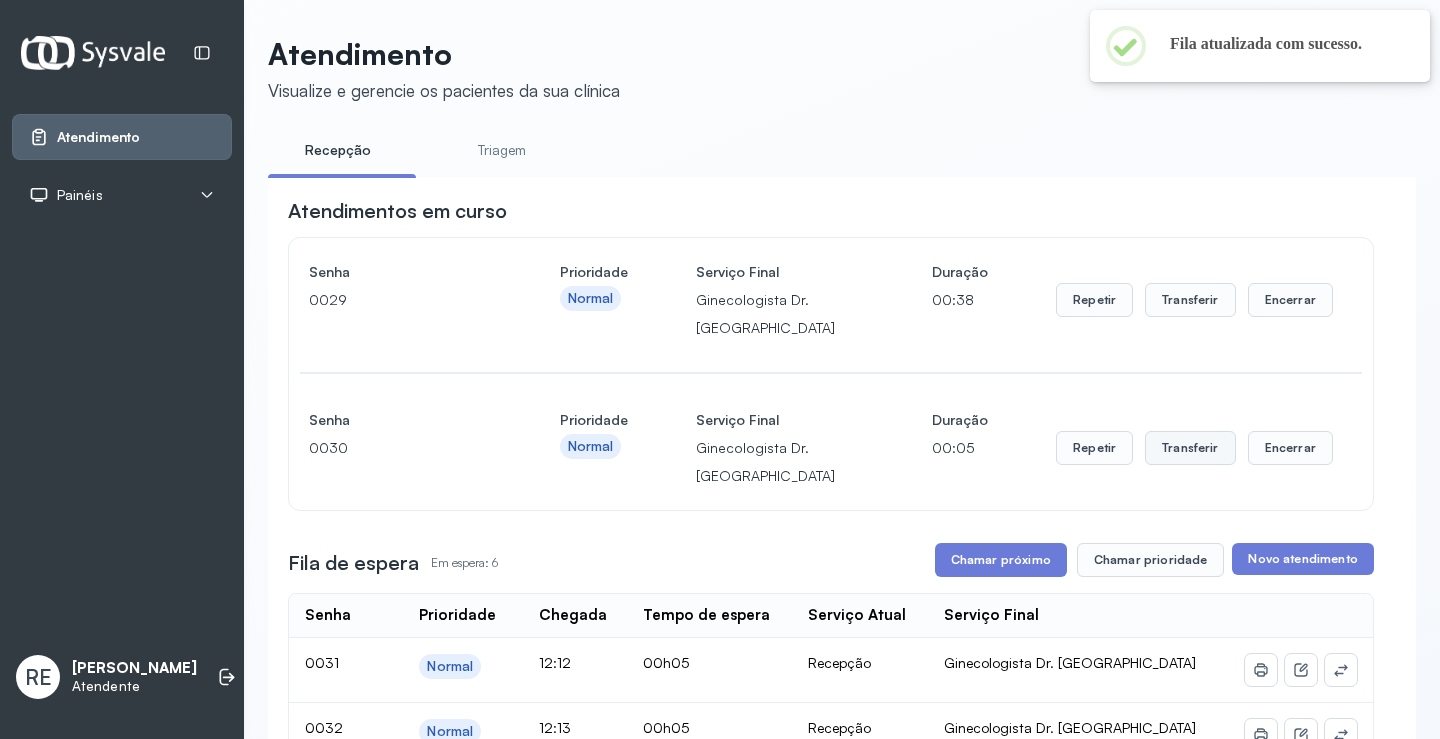 click on "Transferir" at bounding box center (1190, 300) 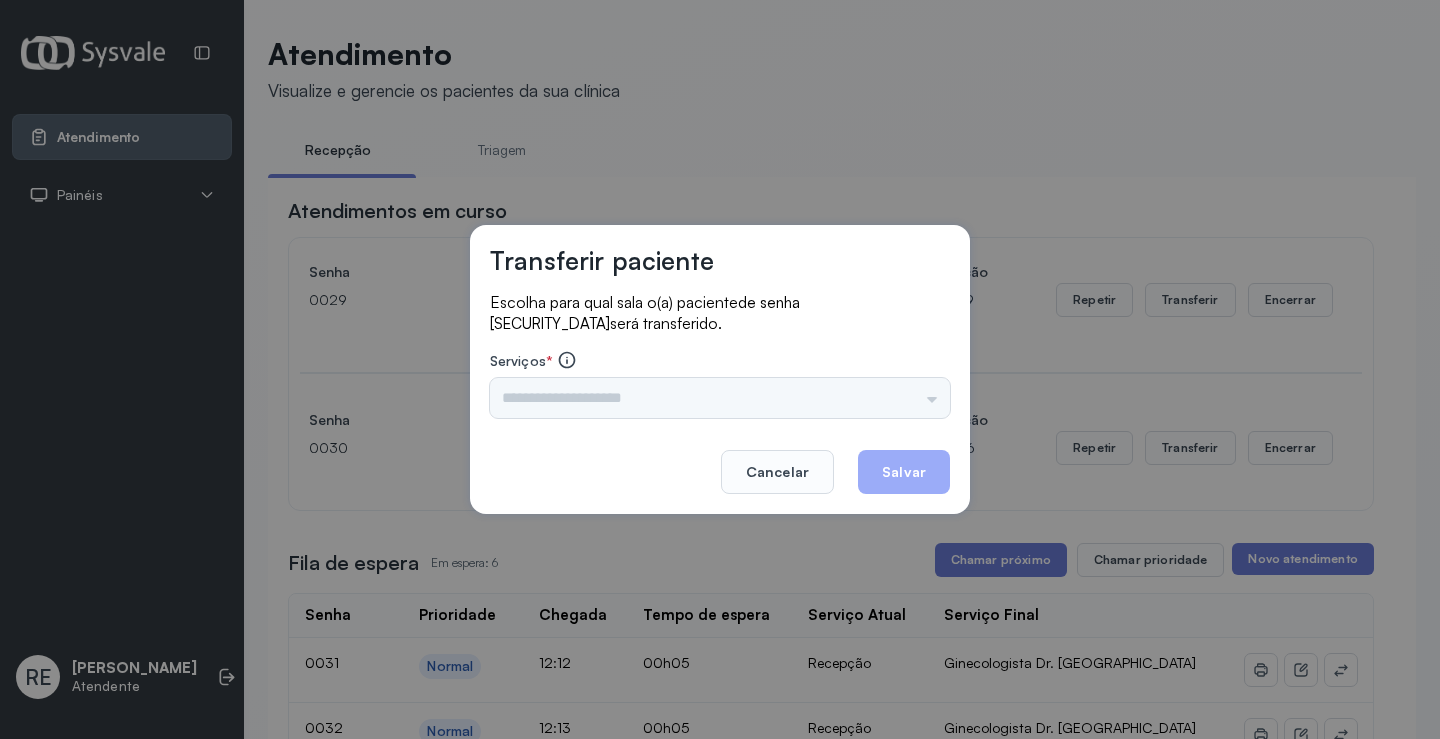 click at bounding box center (720, 398) 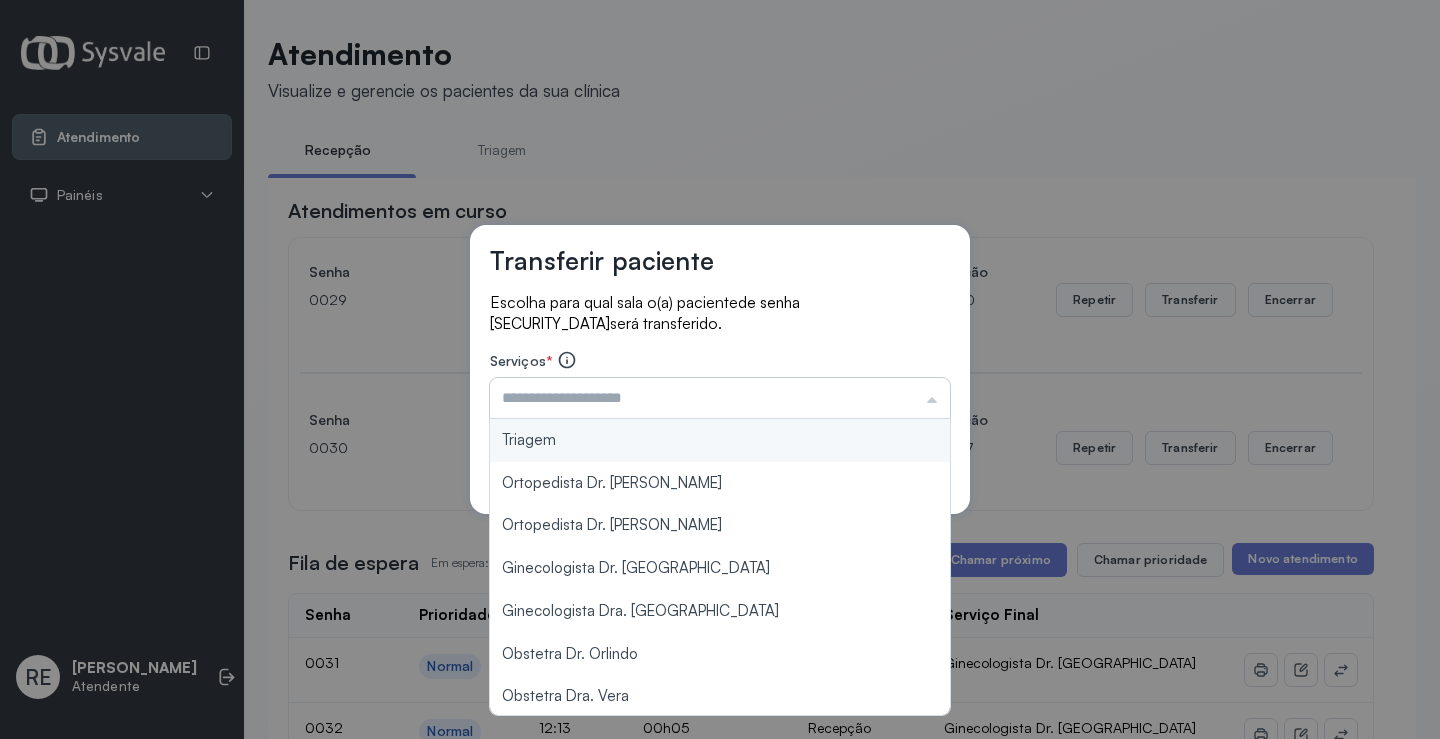 click at bounding box center [720, 398] 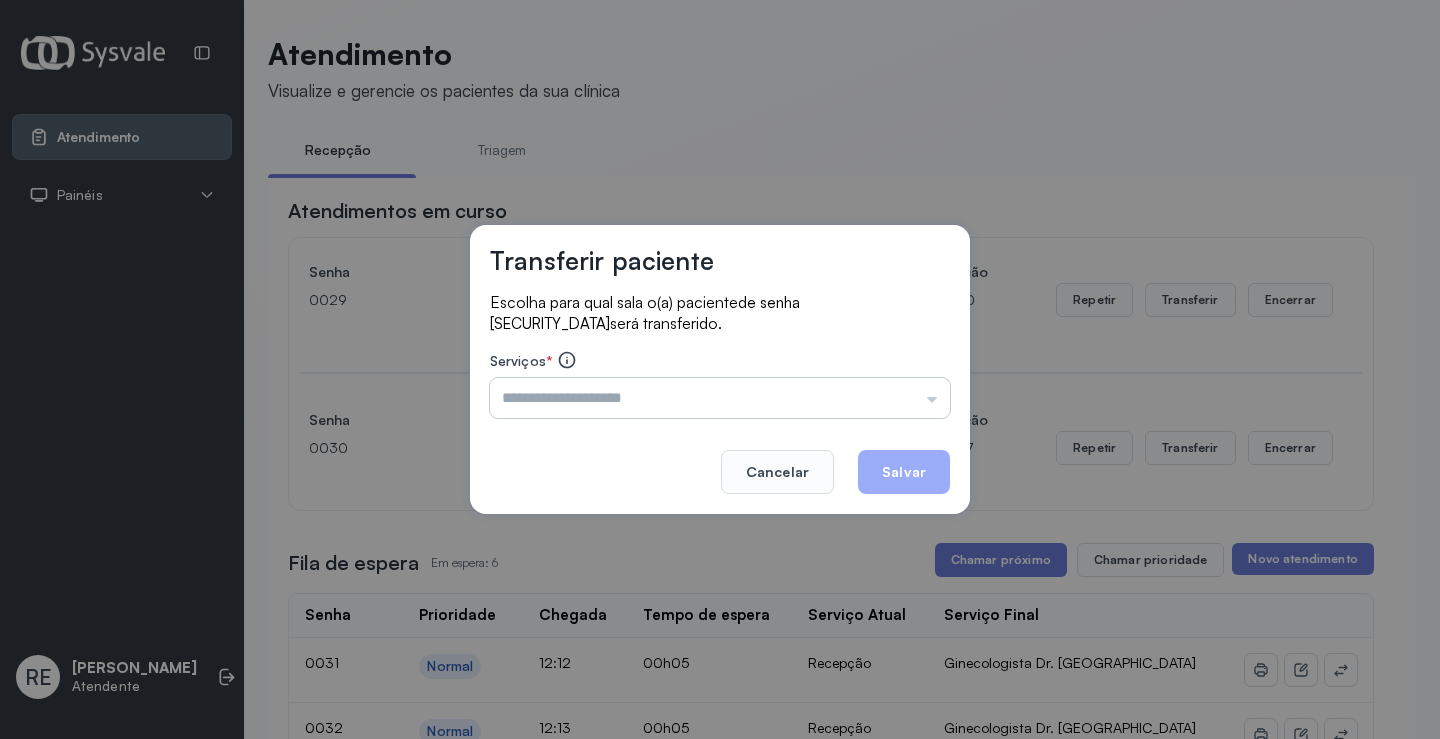 click at bounding box center (720, 398) 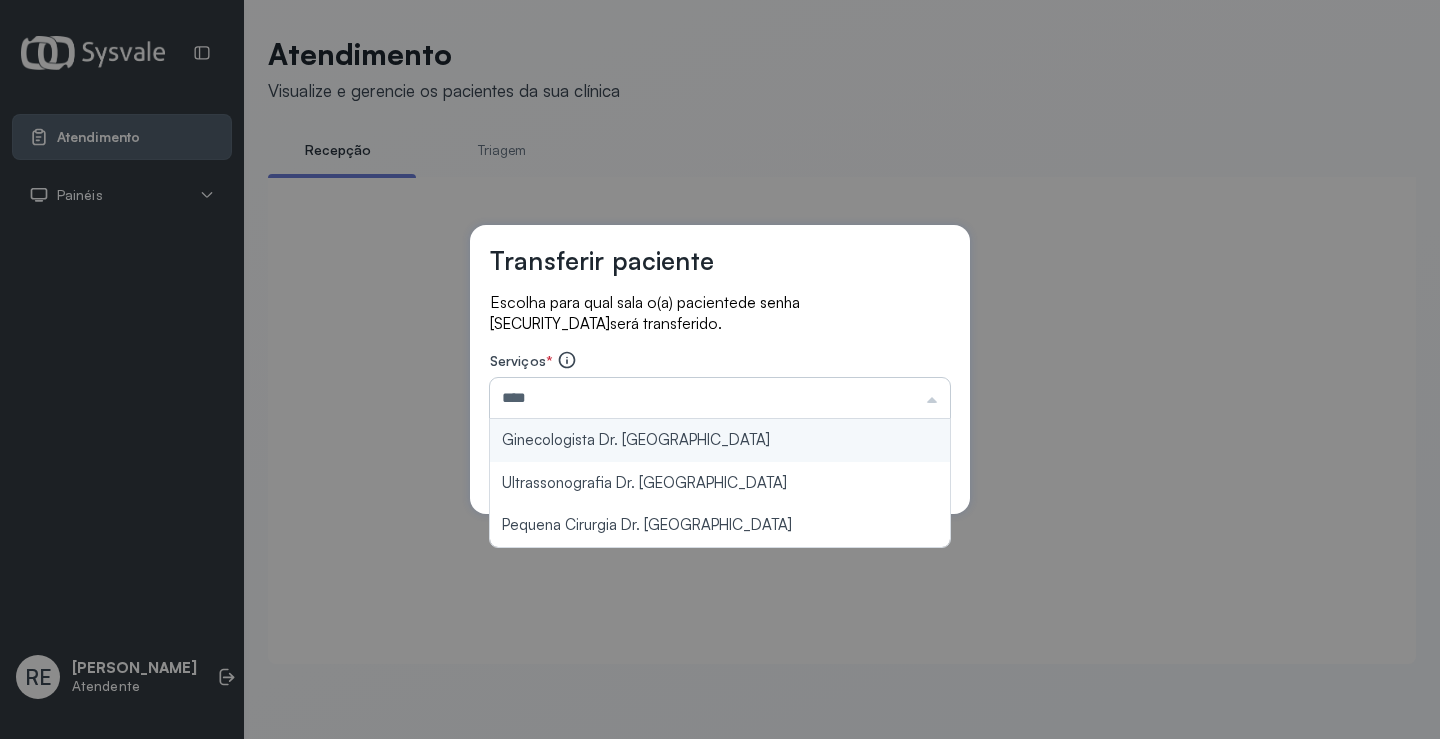type on "**********" 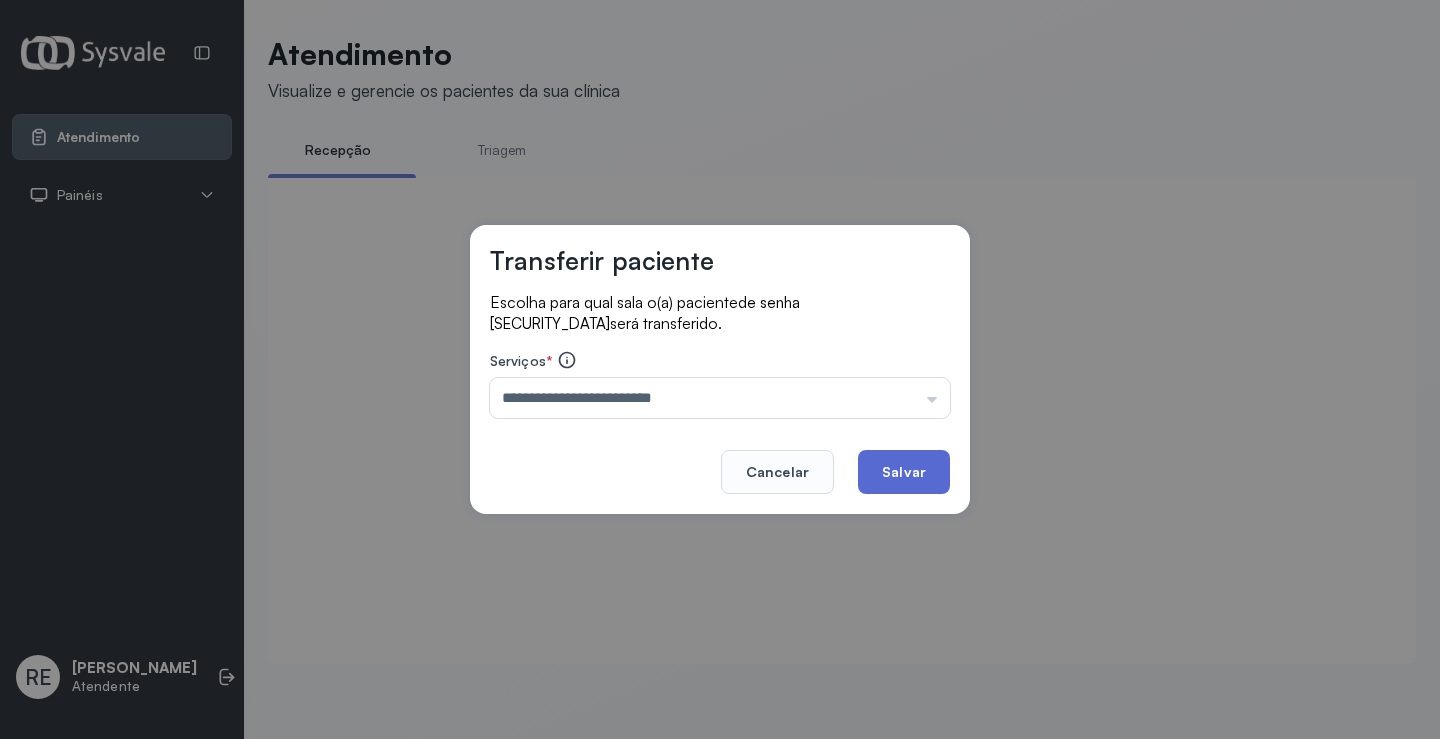 click on "Salvar" 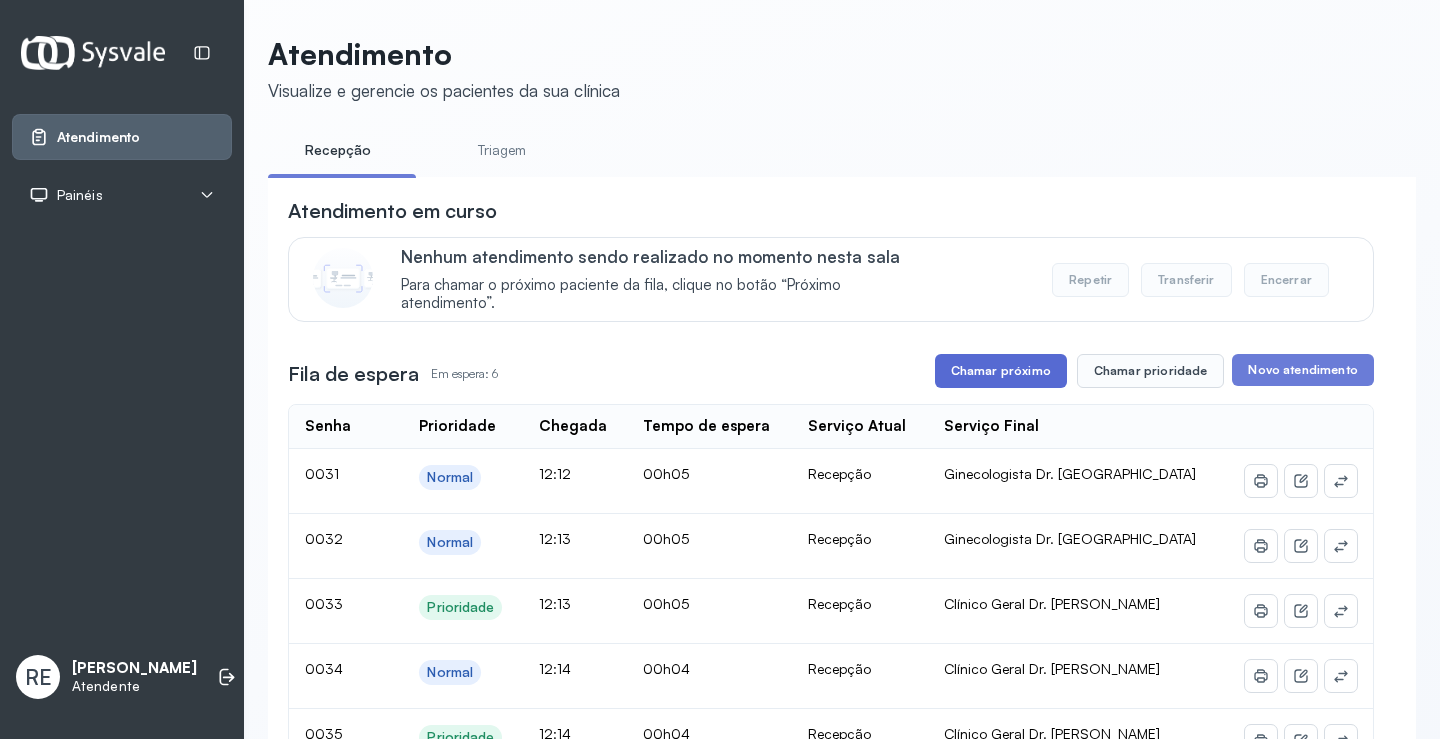 click on "Chamar próximo" at bounding box center [1001, 371] 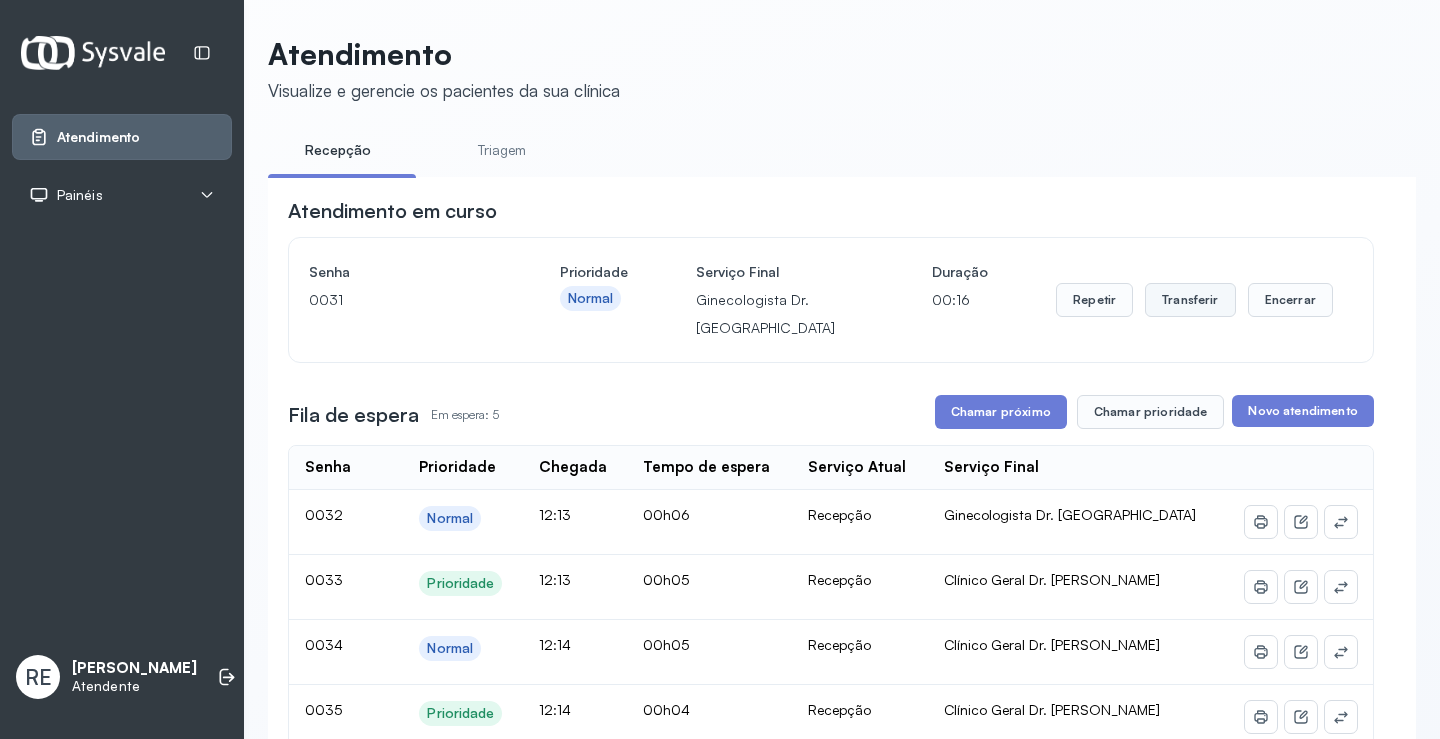 click on "Transferir" at bounding box center (1190, 300) 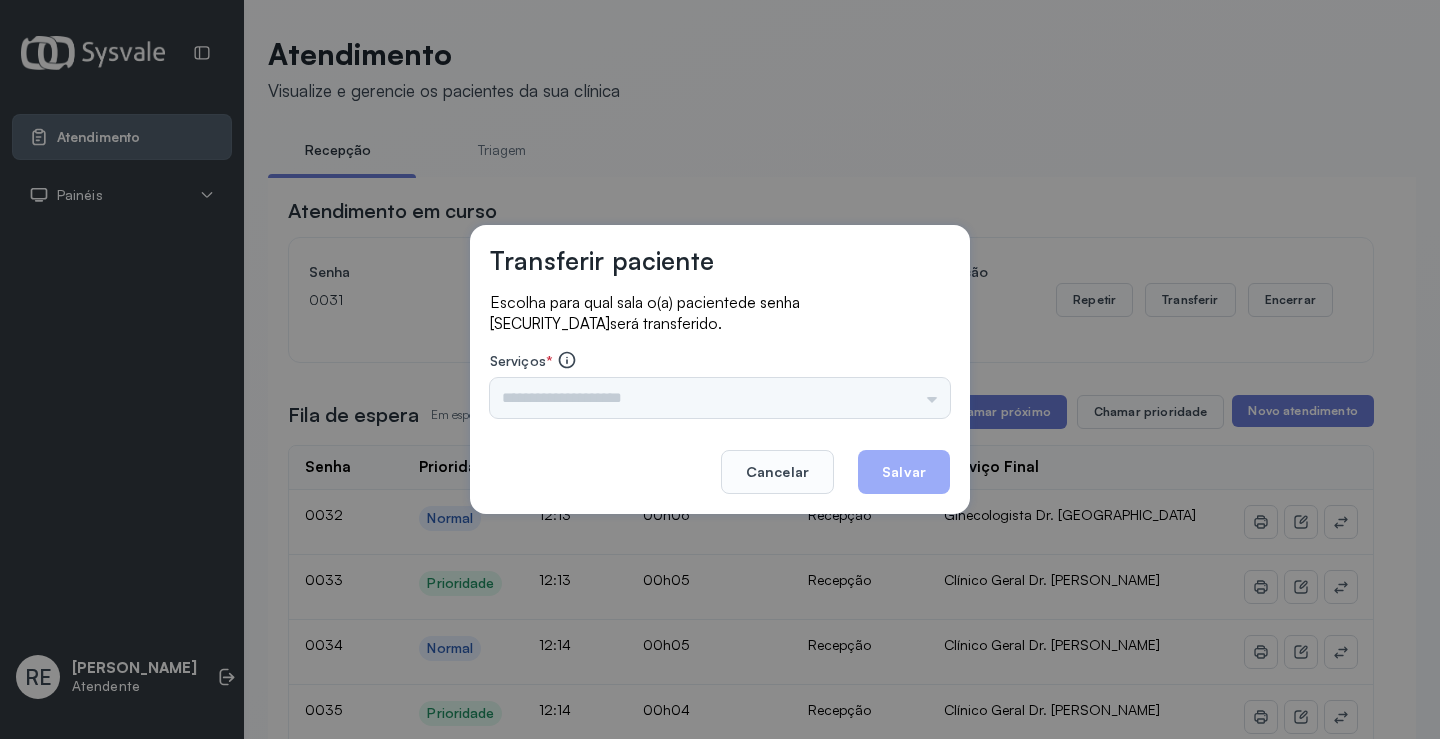 click on "Serviços  *" at bounding box center [720, 362] 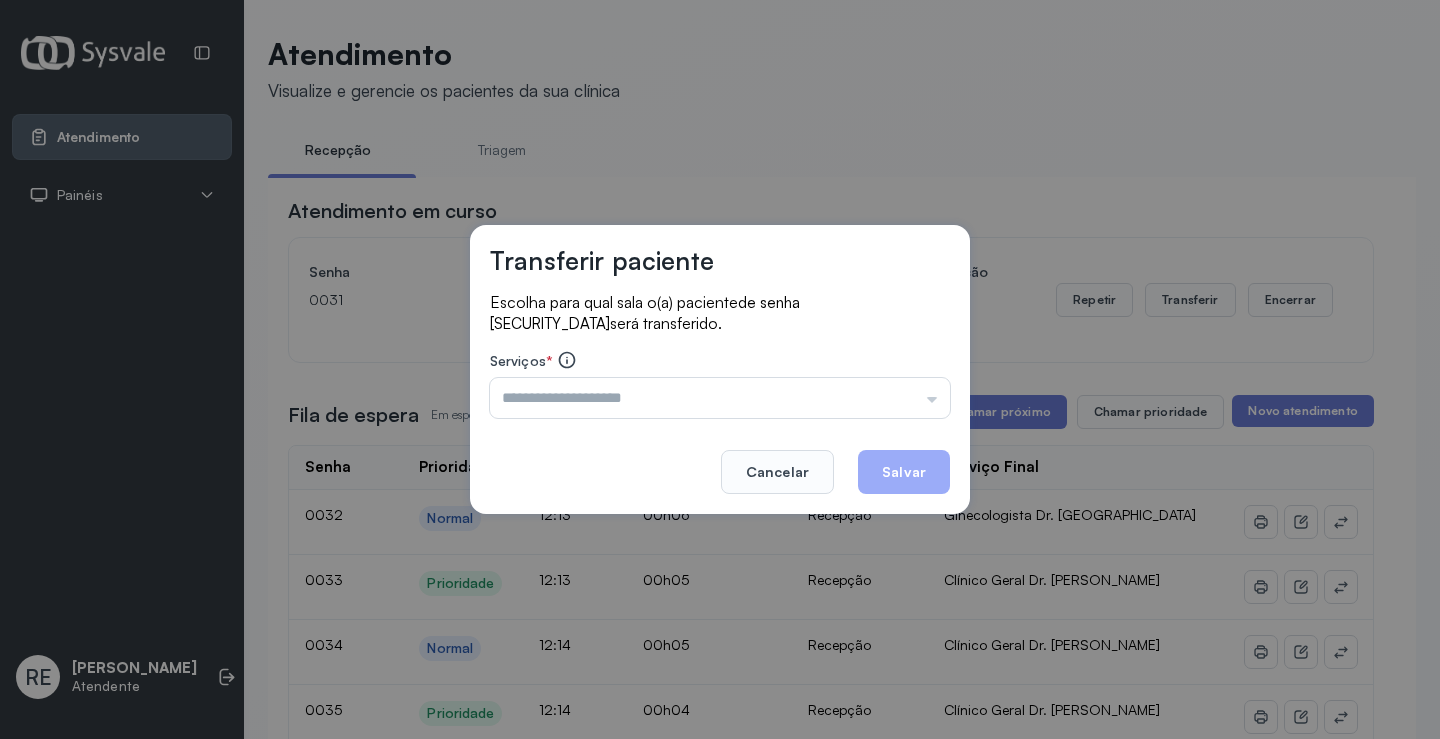 click at bounding box center [720, 398] 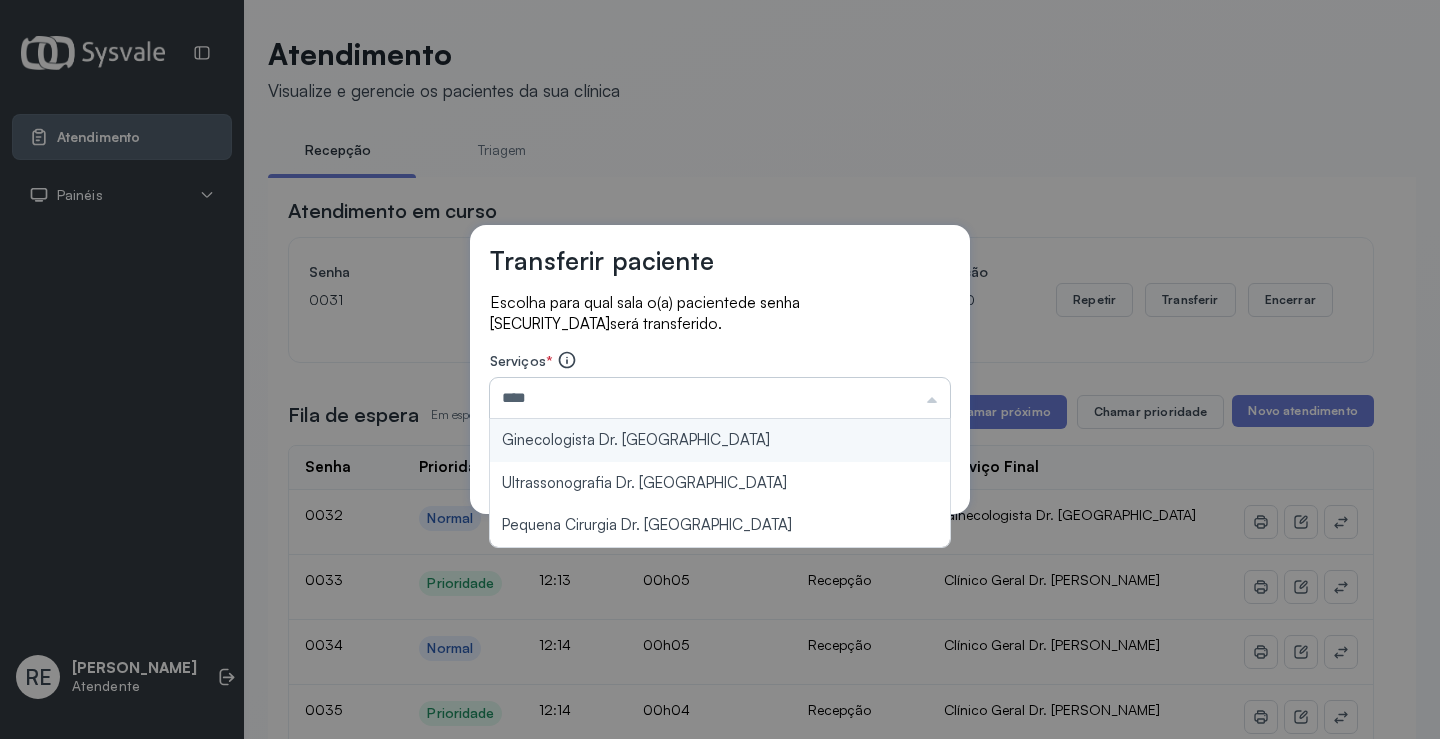 type on "**********" 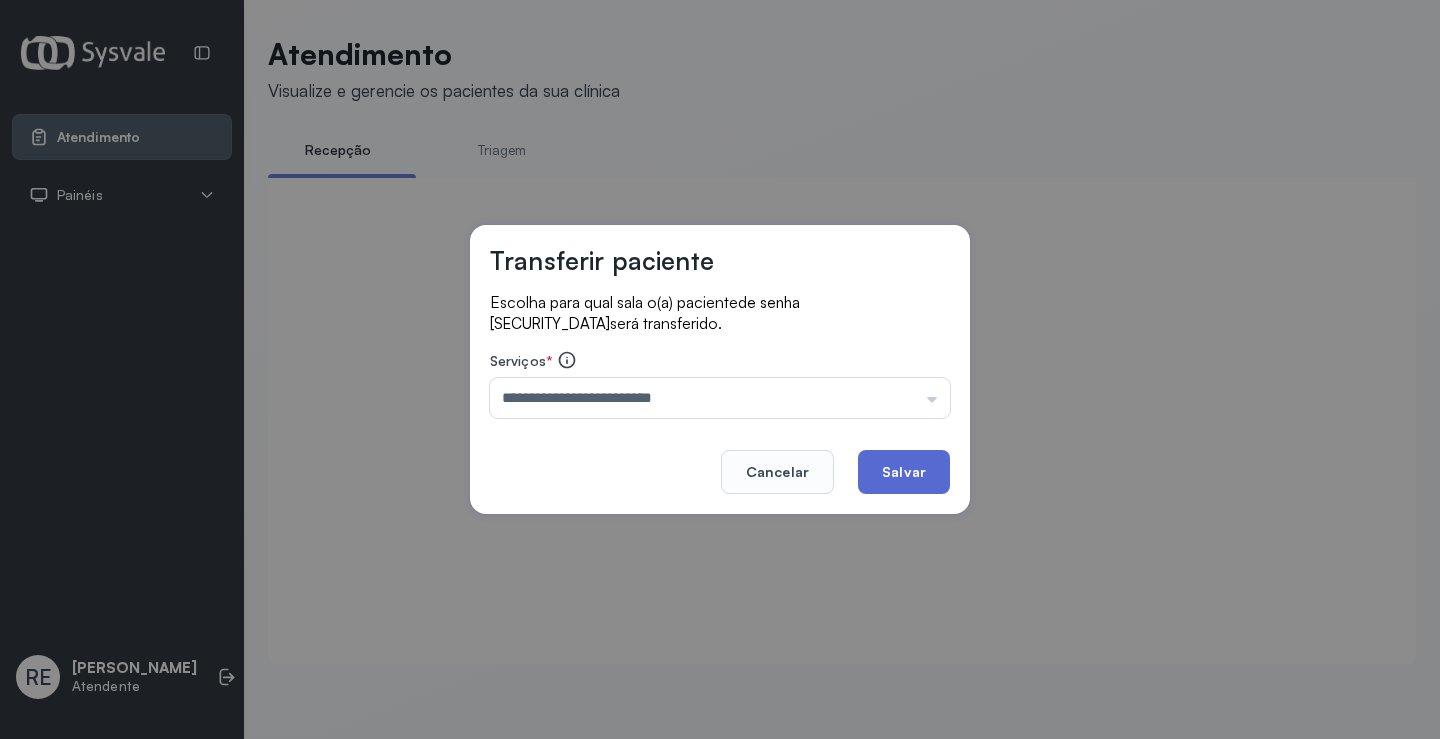 click on "Salvar" 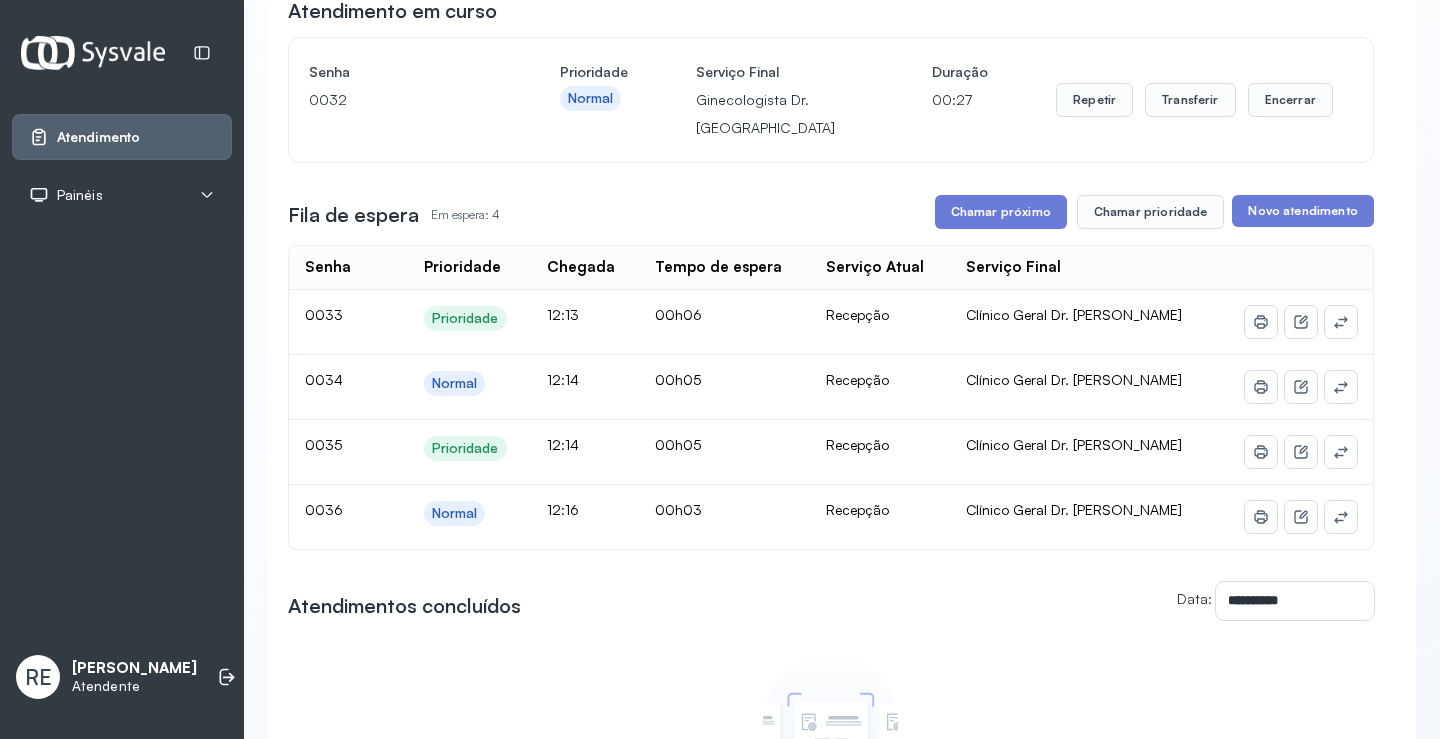 scroll, scrollTop: 1, scrollLeft: 0, axis: vertical 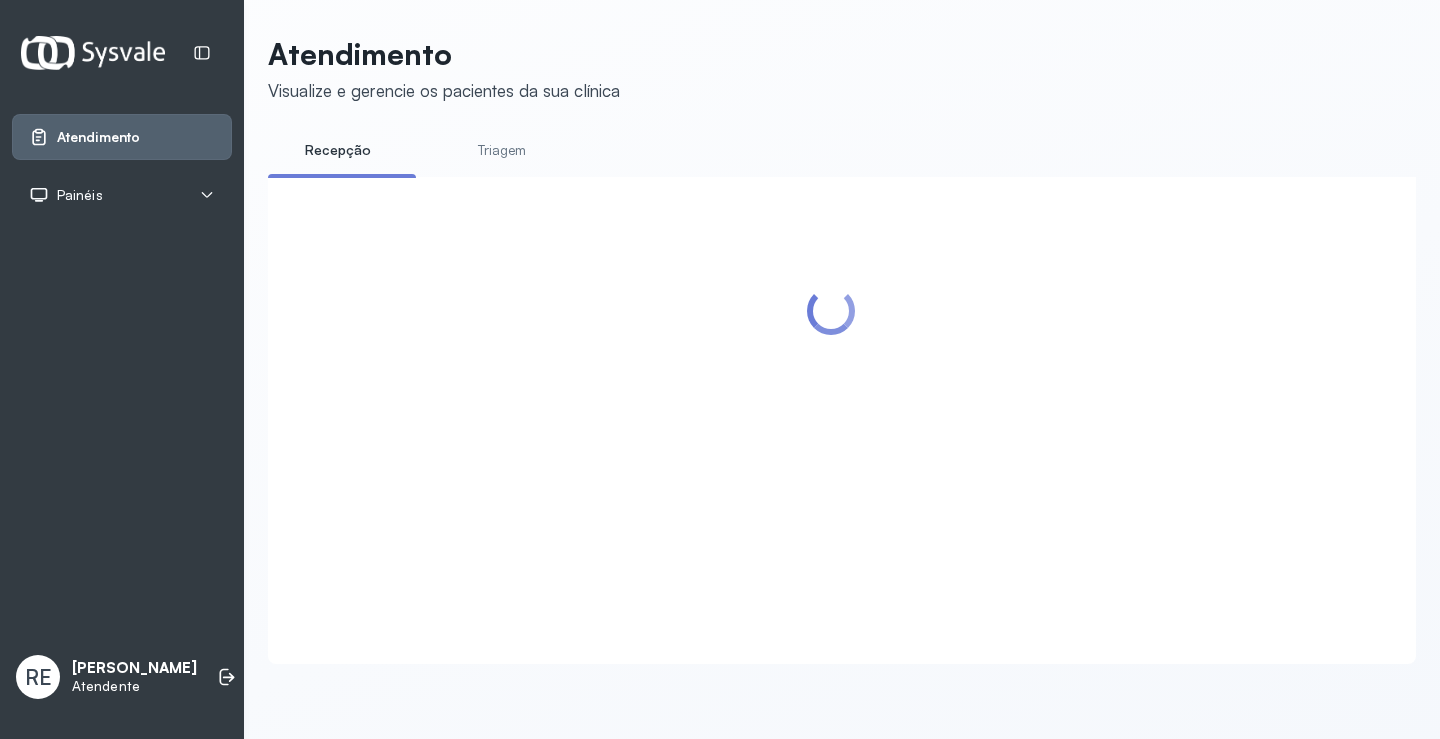 click at bounding box center [831, 396] 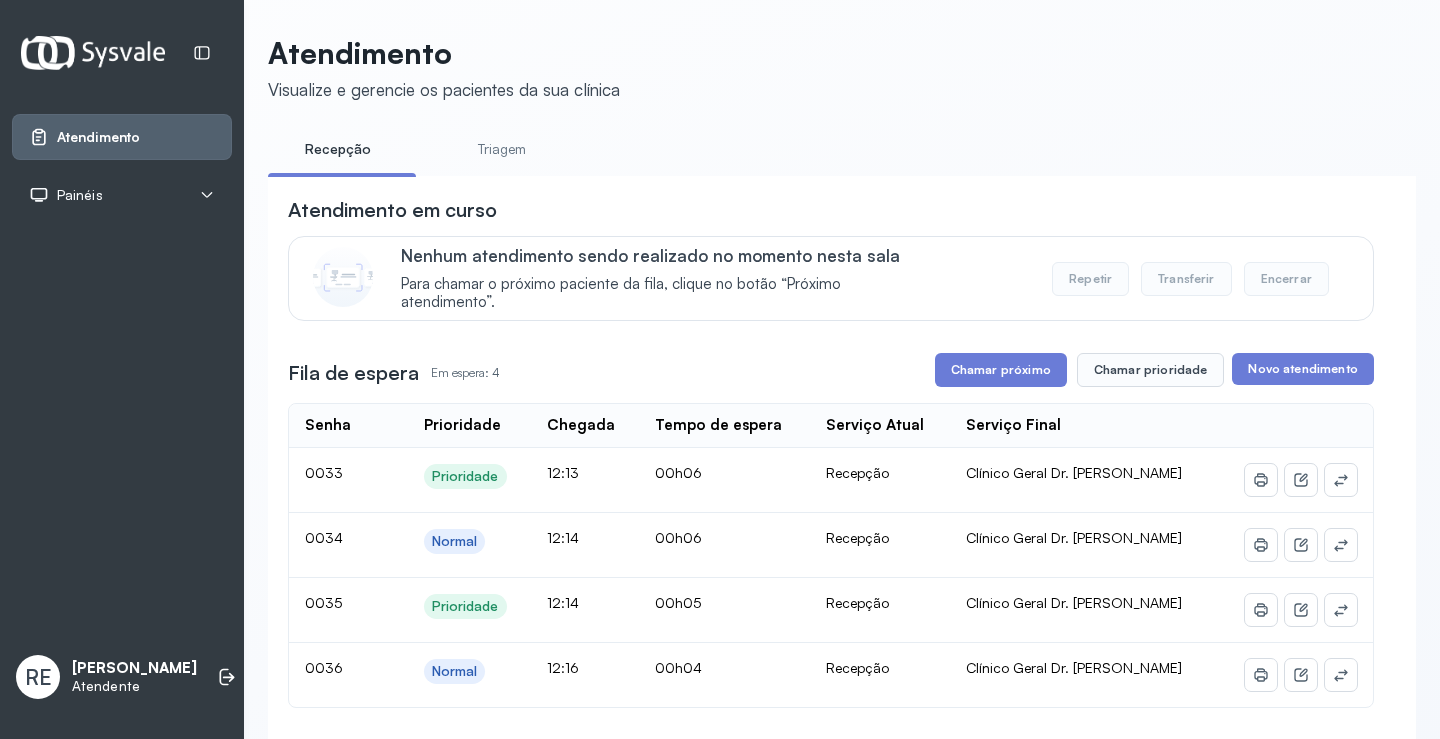 scroll, scrollTop: 200, scrollLeft: 0, axis: vertical 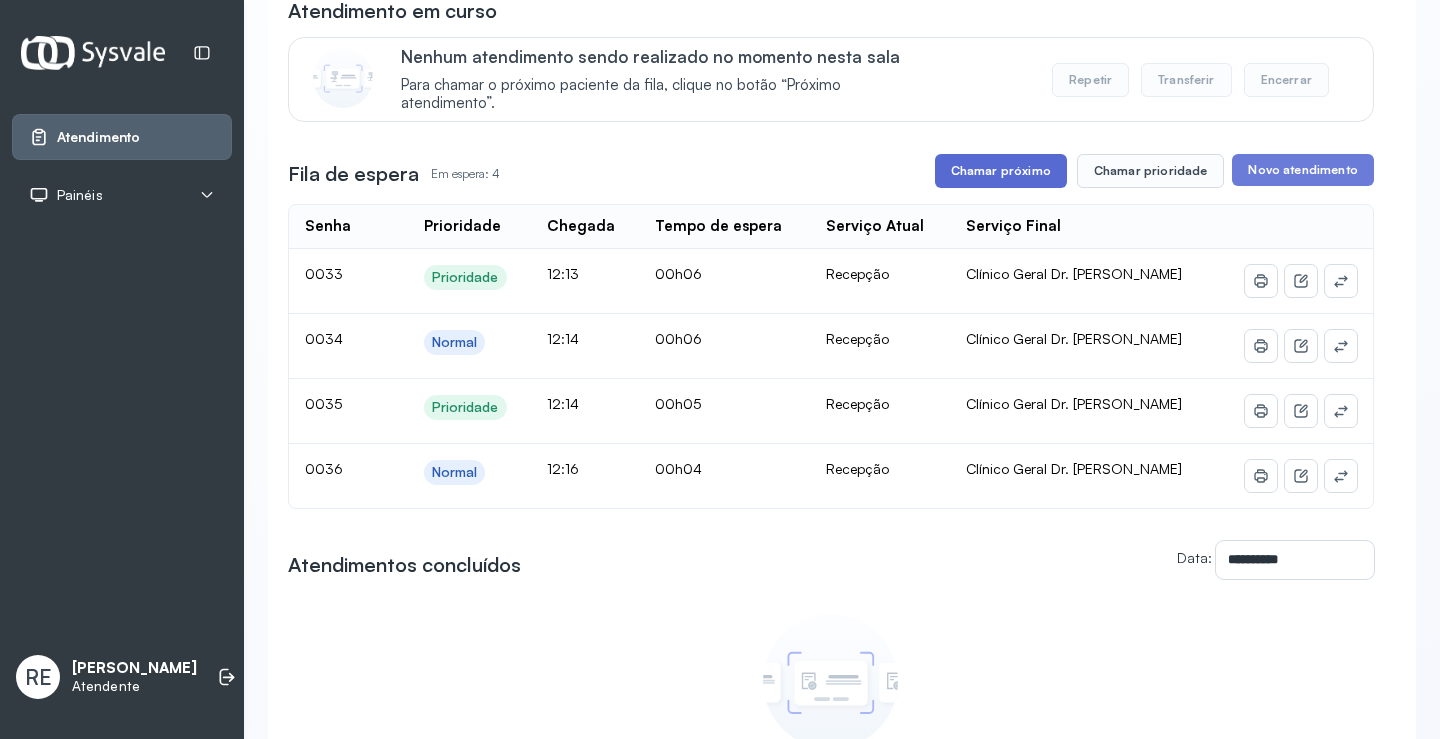 click on "Chamar próximo" at bounding box center (1001, 171) 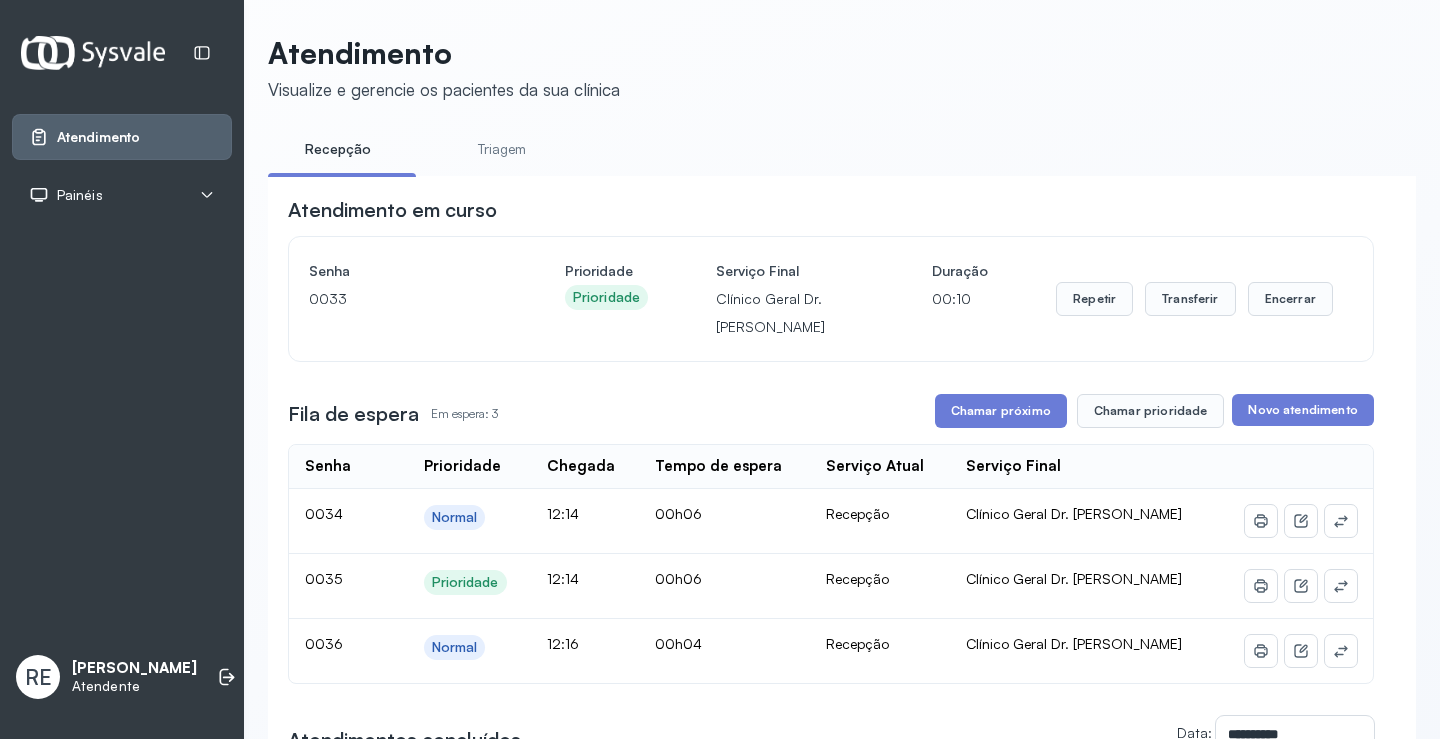 scroll, scrollTop: 200, scrollLeft: 0, axis: vertical 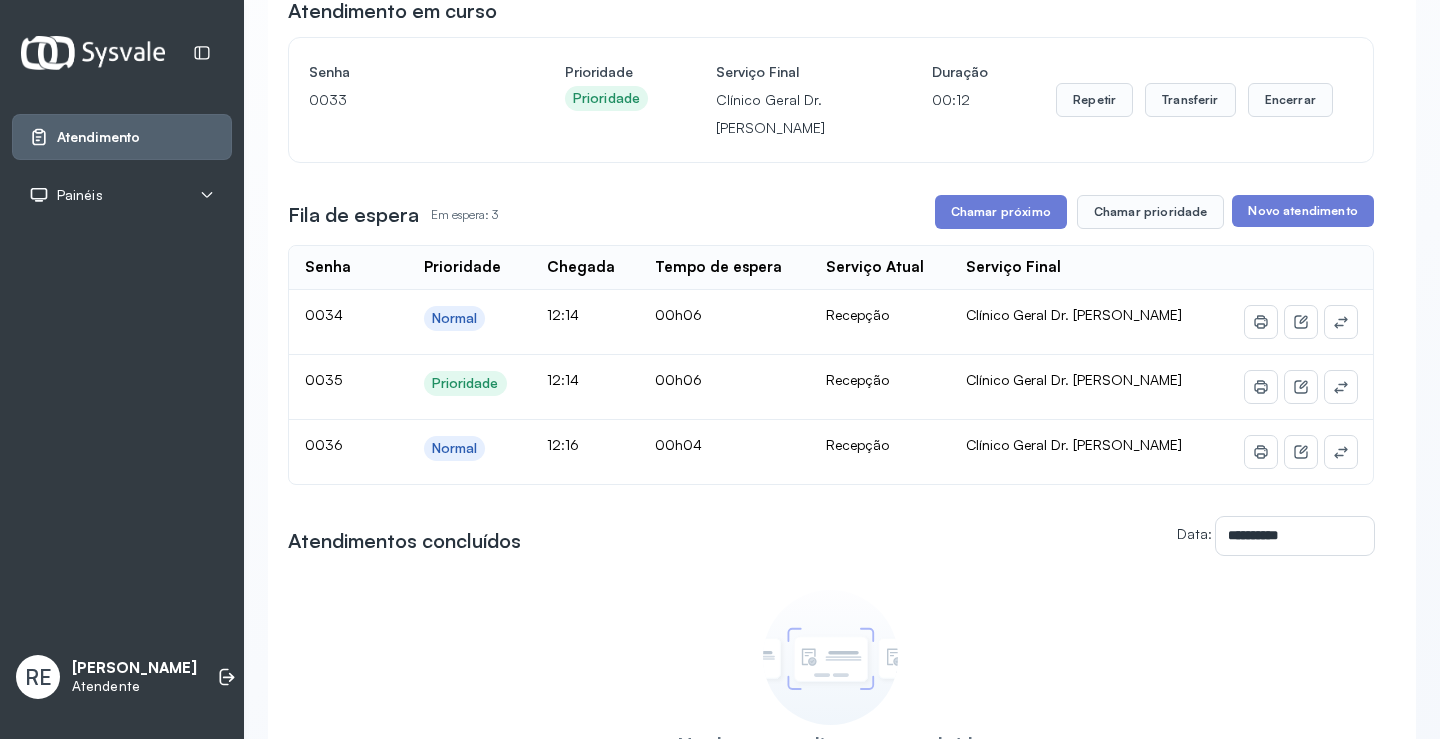 click on "Repetir Transferir Encerrar" at bounding box center [1194, 100] 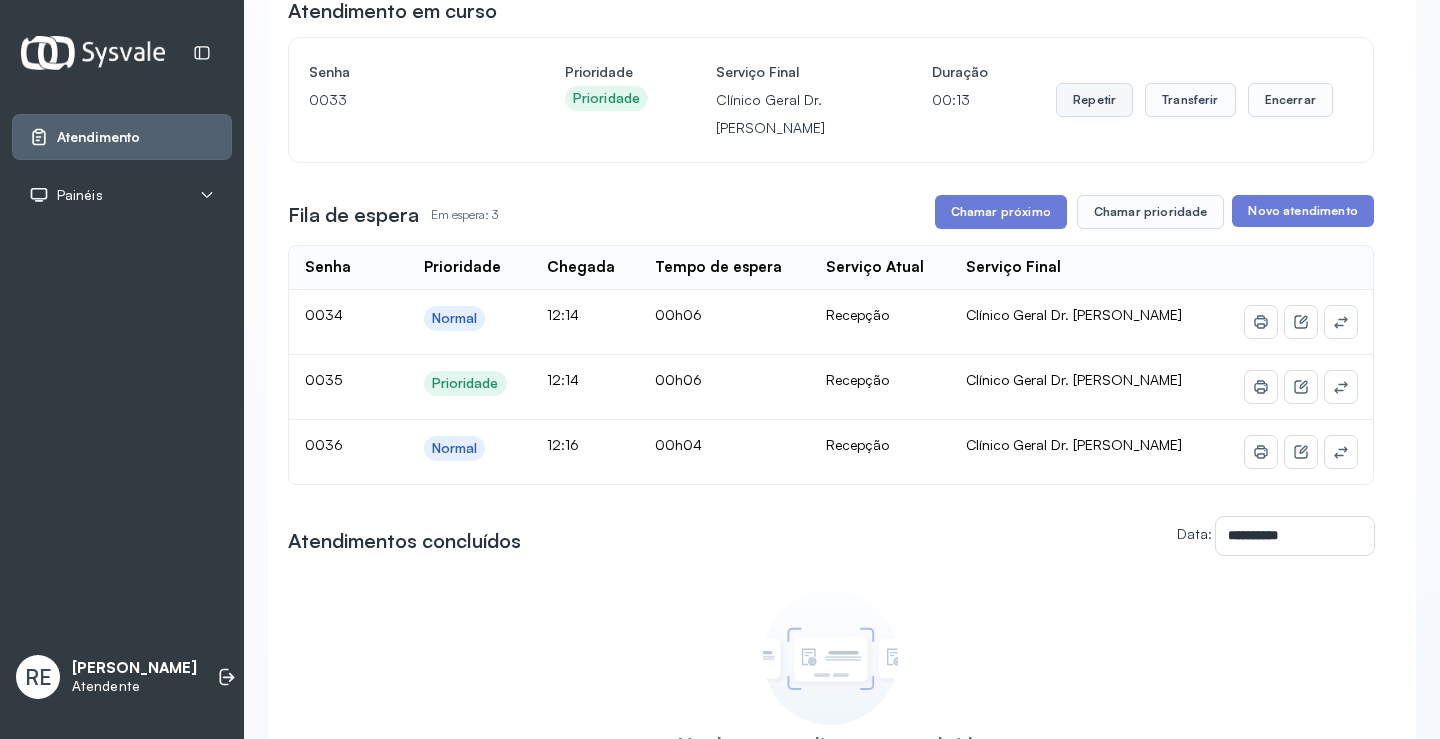 click on "Repetir" at bounding box center [1094, 100] 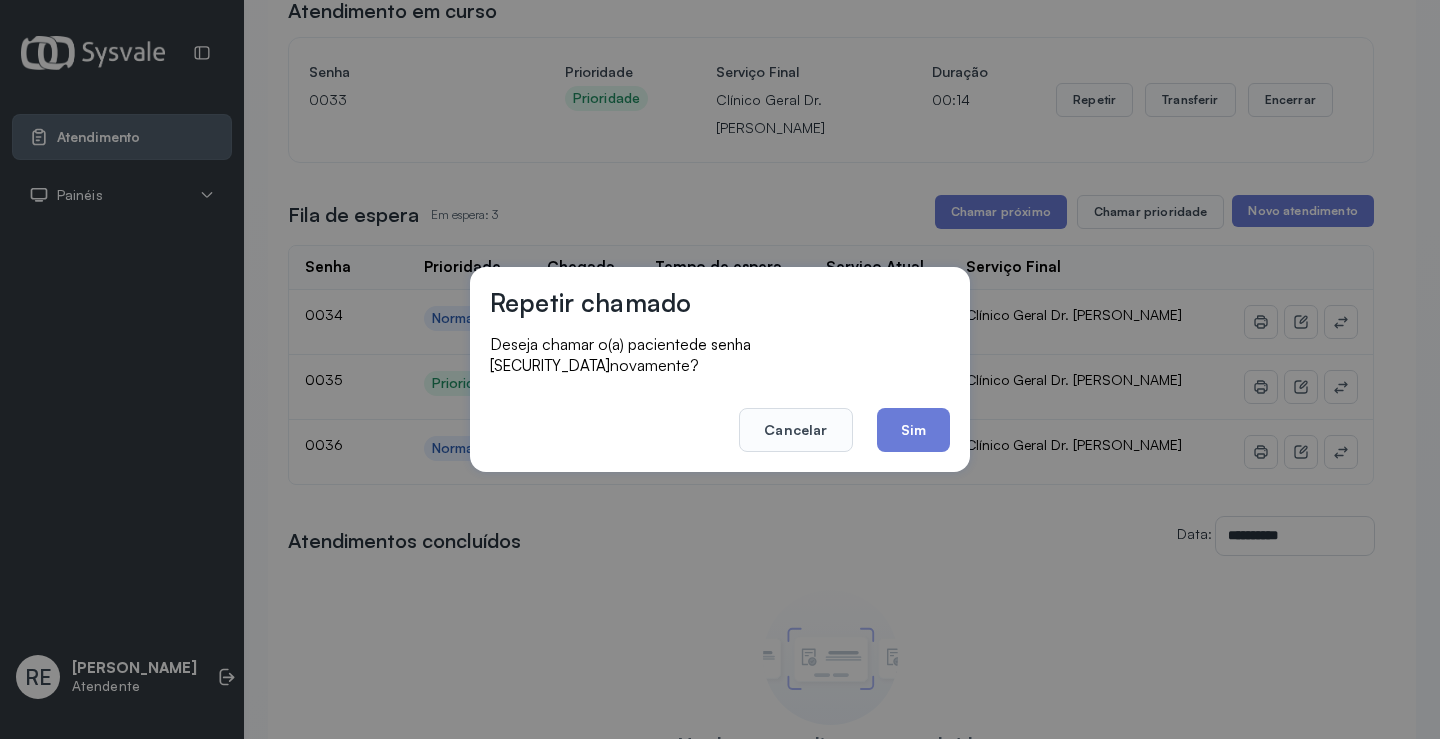 drag, startPoint x: 816, startPoint y: 418, endPoint x: 849, endPoint y: 370, distance: 58.249462 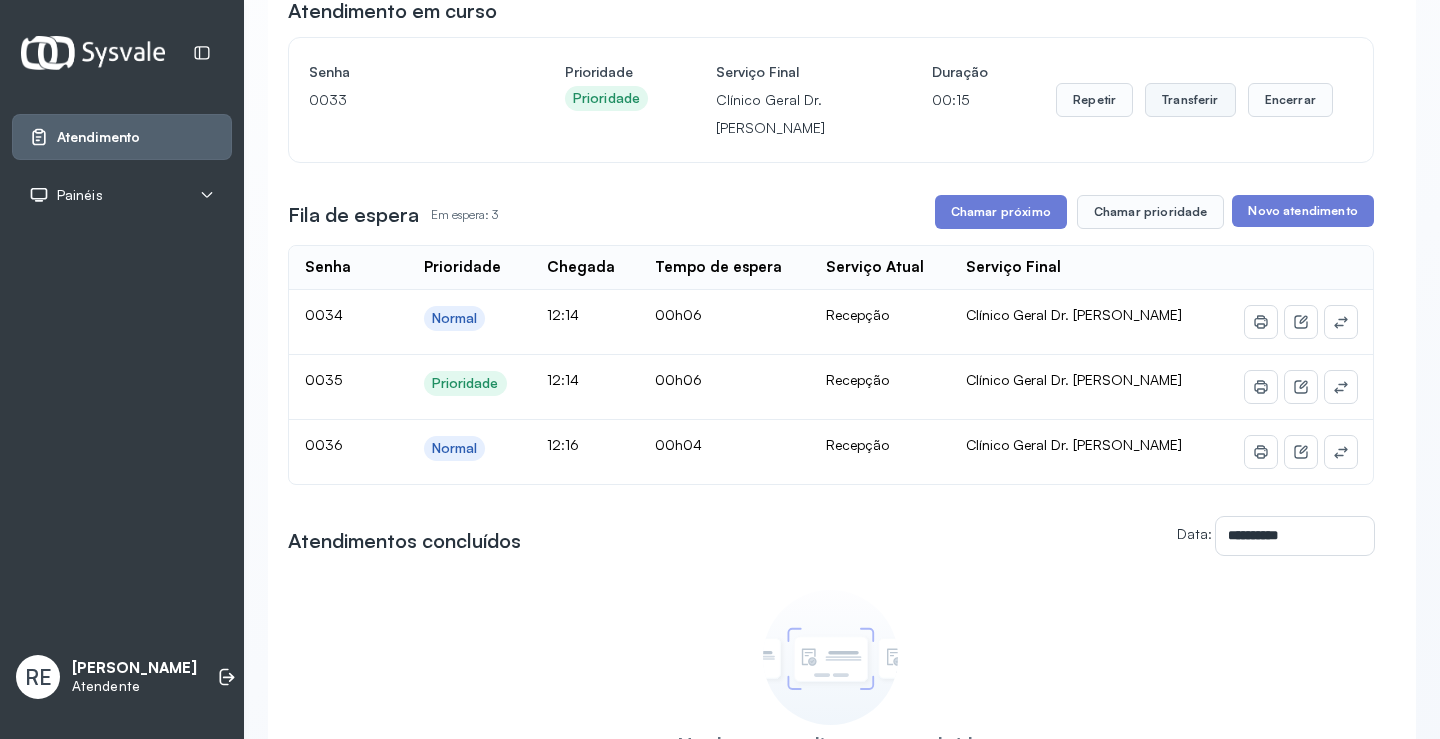 click on "Transferir" at bounding box center (1190, 100) 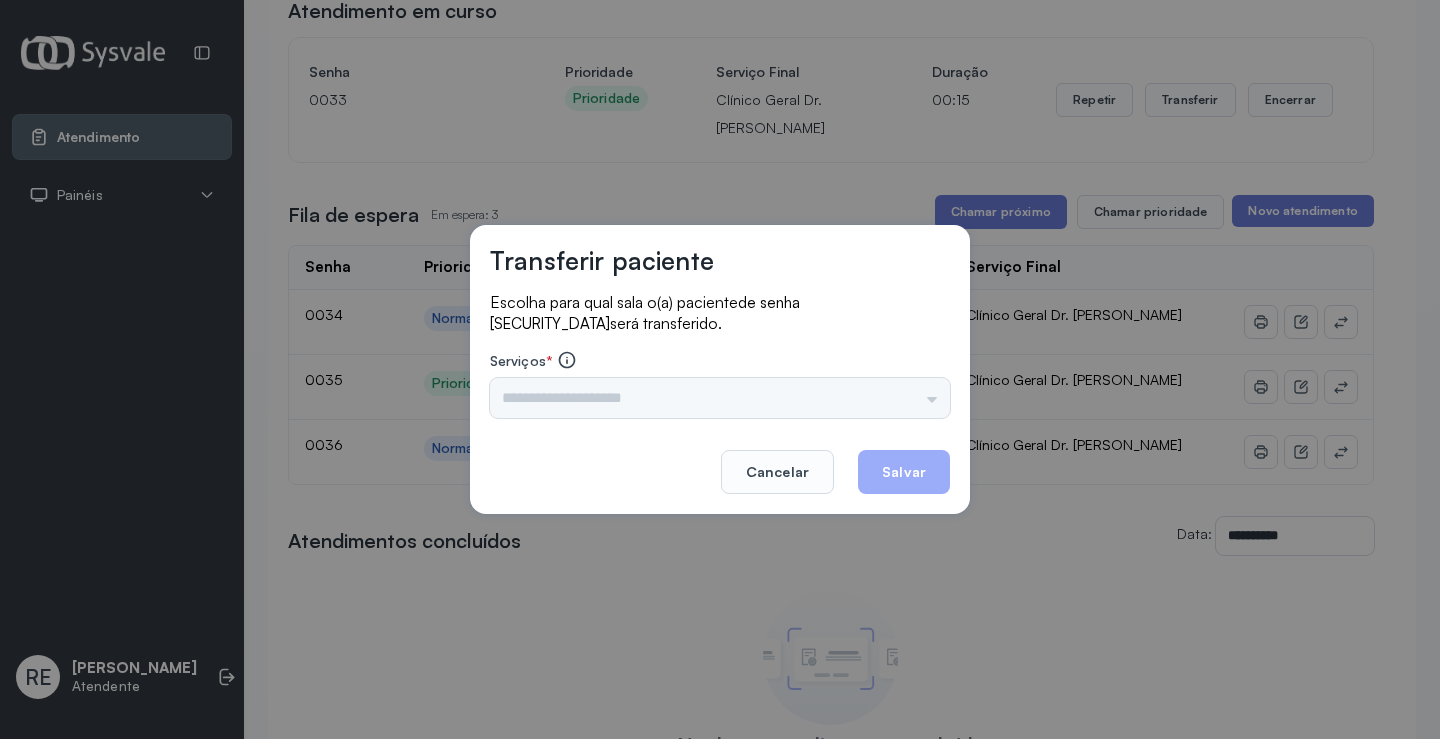 click on "Cancelar Salvar" at bounding box center [720, 458] 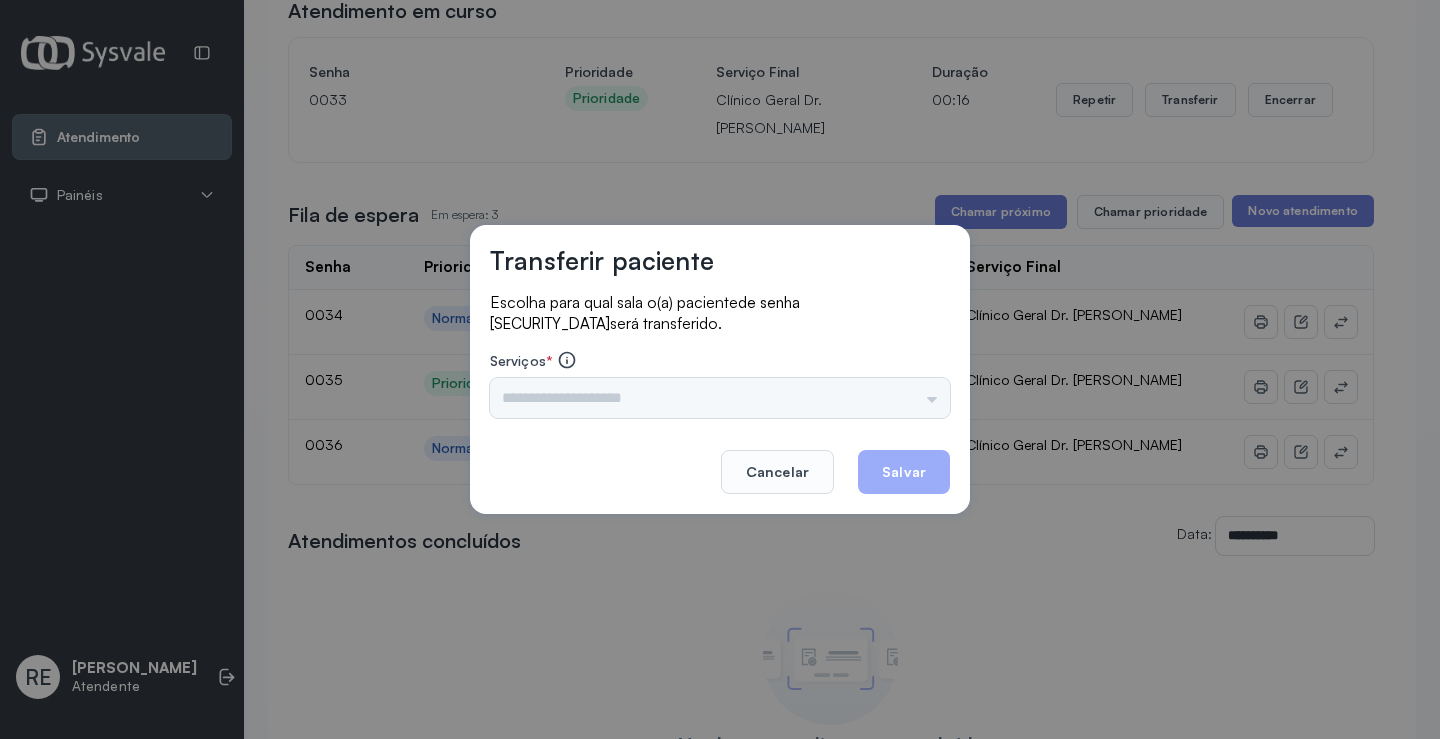 click at bounding box center (720, 398) 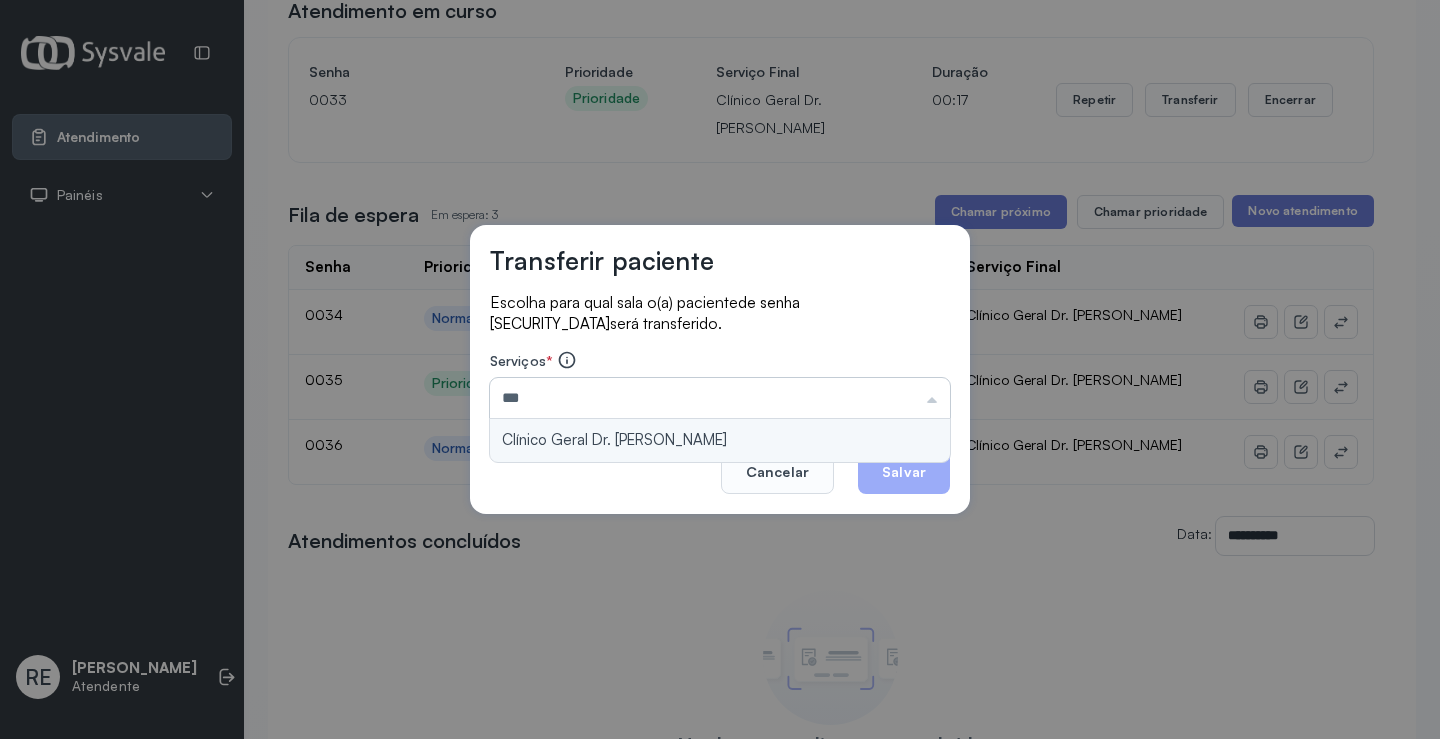 type on "**********" 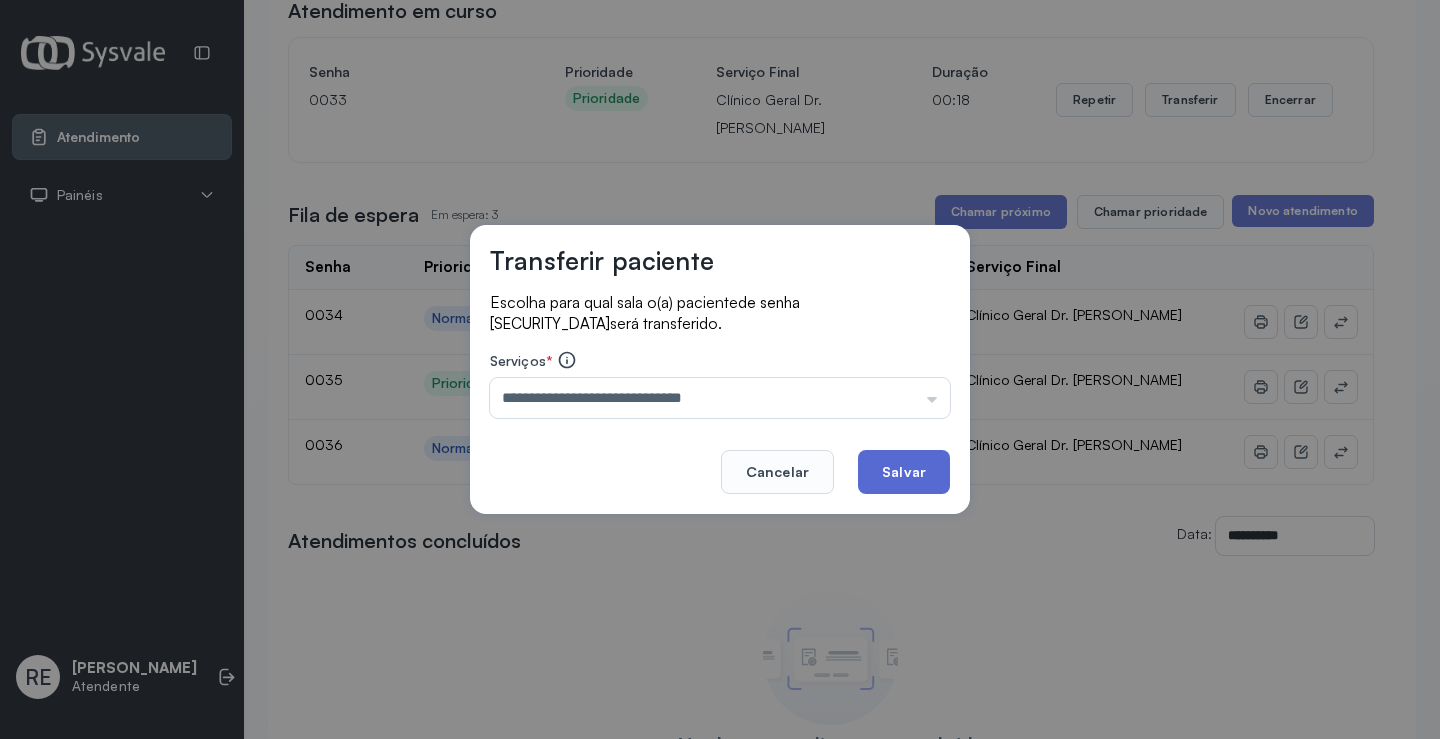 click on "Salvar" 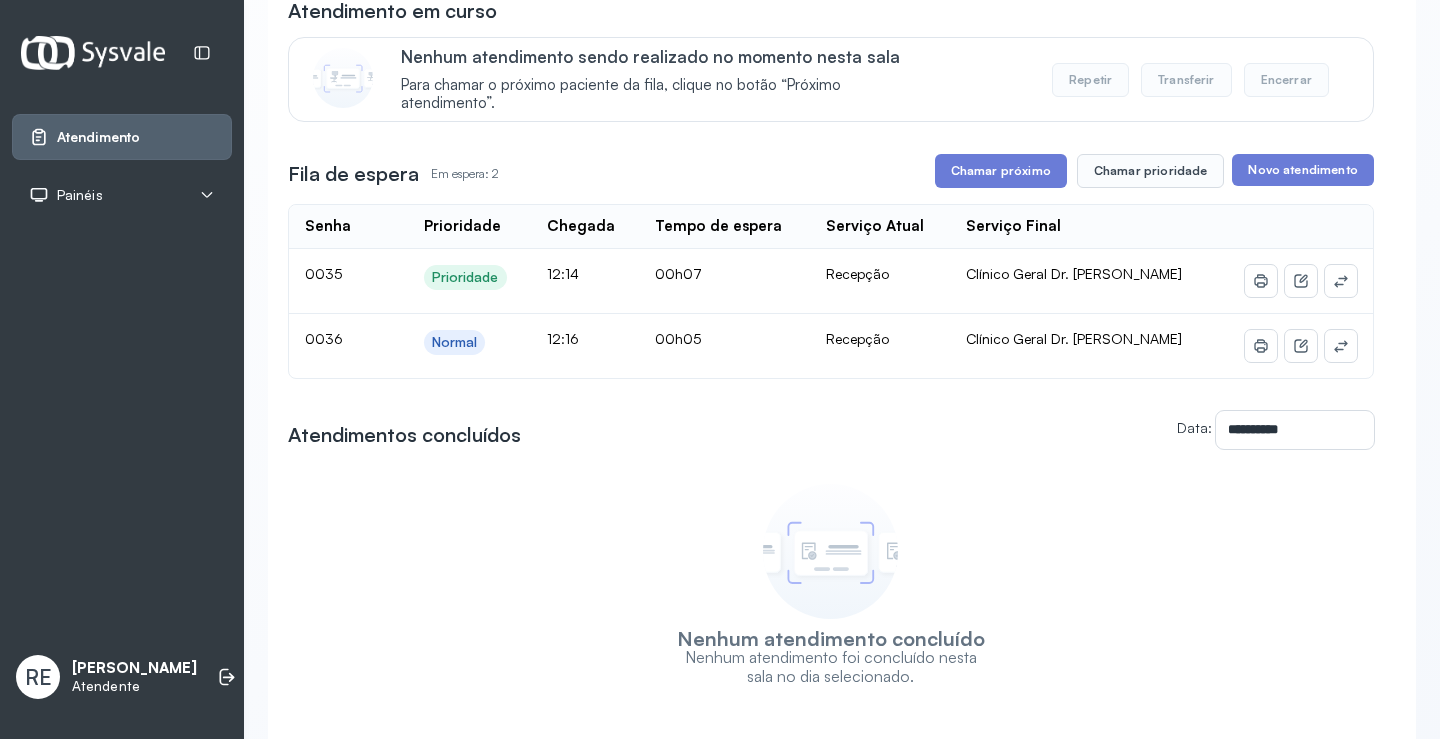 scroll, scrollTop: 1, scrollLeft: 0, axis: vertical 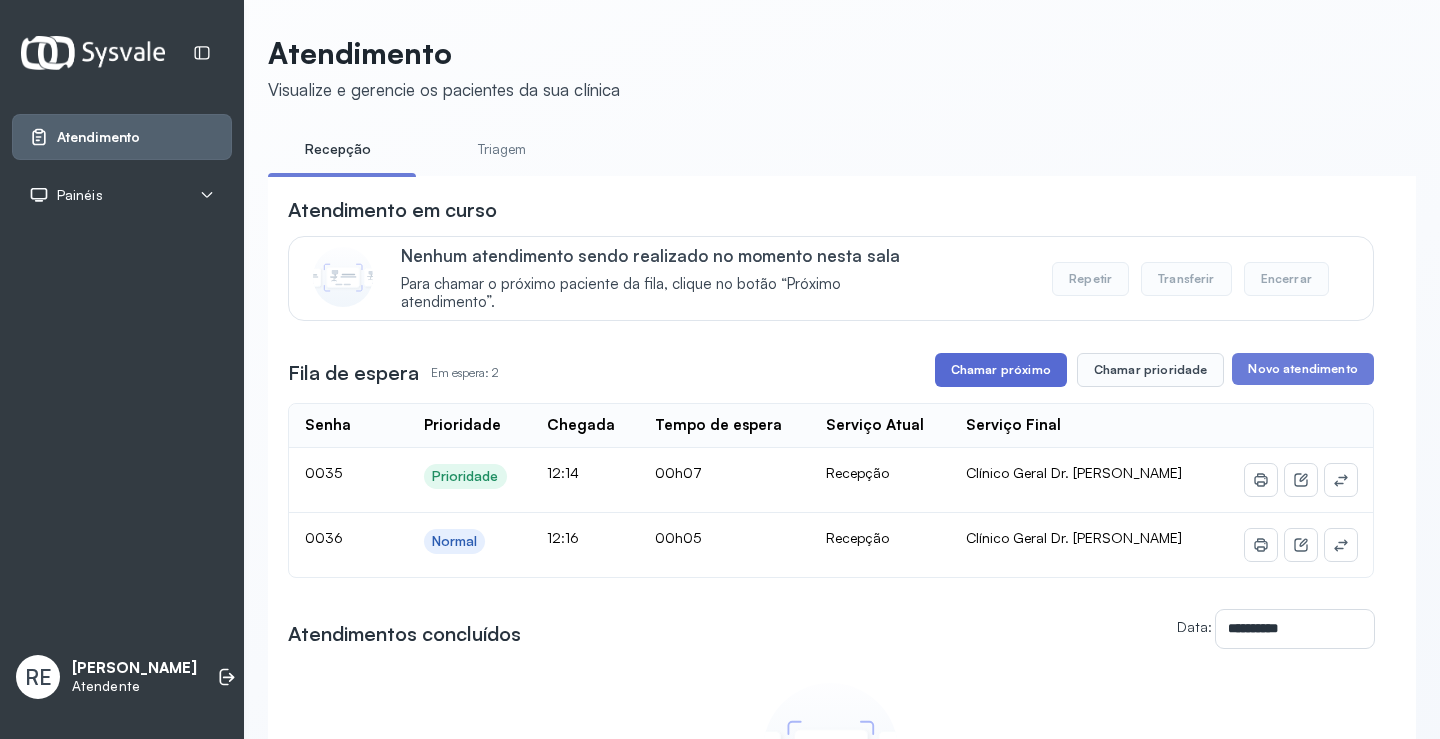 click on "Chamar próximo" at bounding box center [1001, 370] 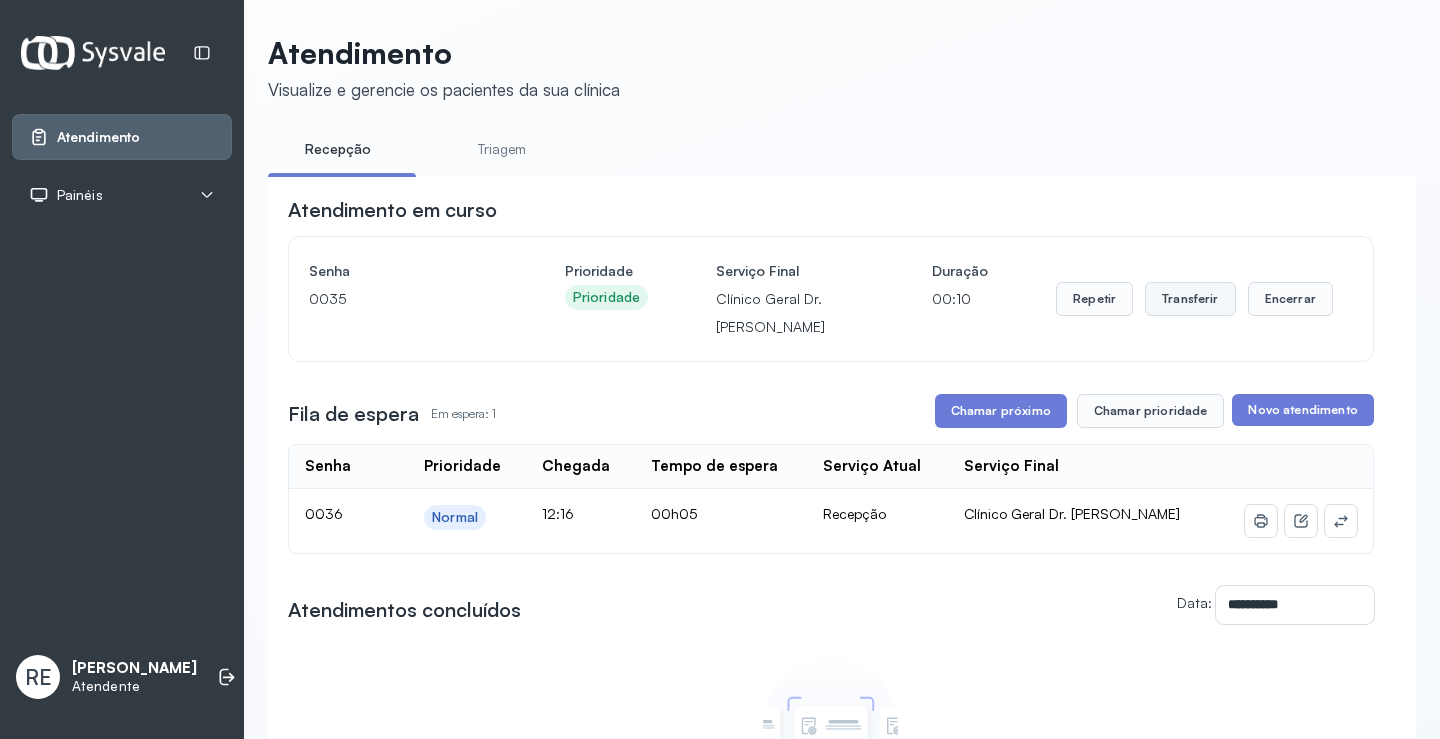 click on "Transferir" at bounding box center [1190, 299] 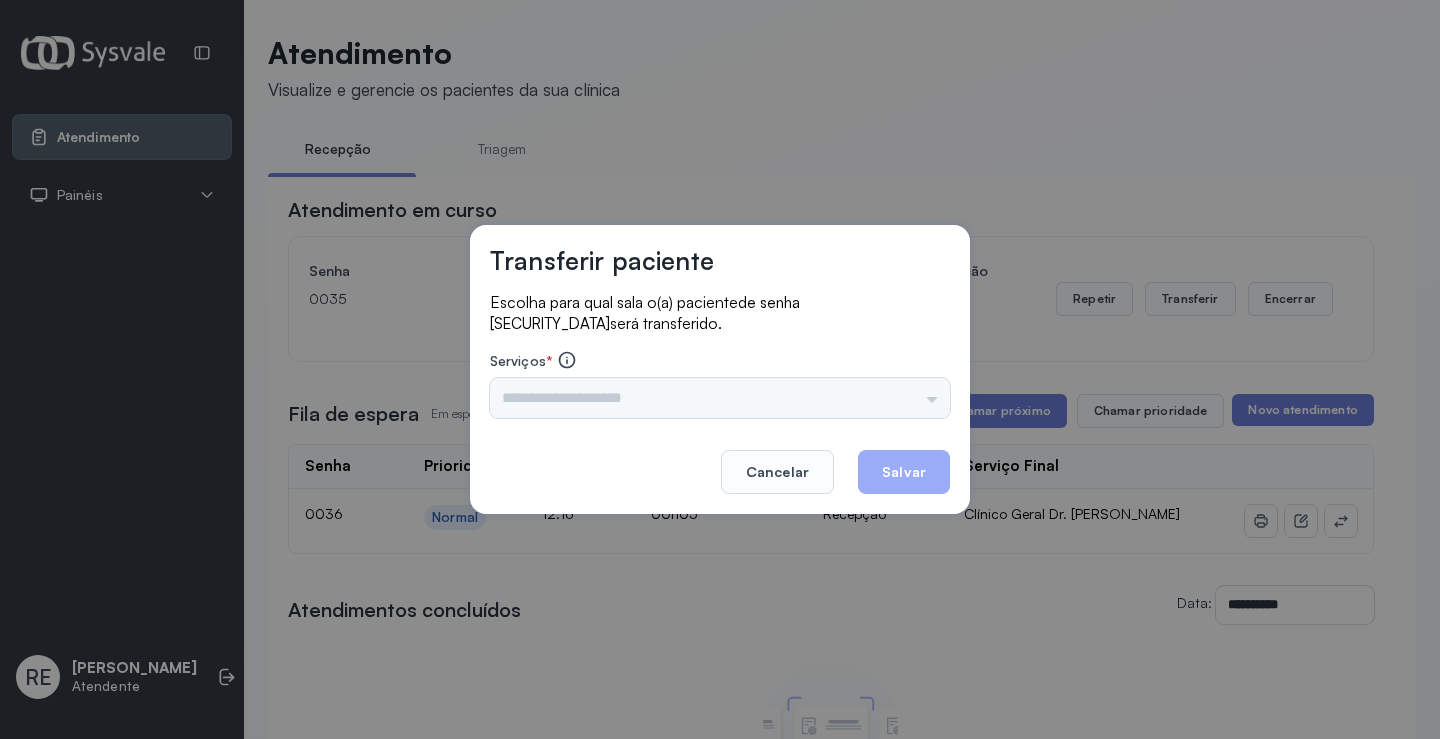 drag, startPoint x: 690, startPoint y: 379, endPoint x: 626, endPoint y: 412, distance: 72.00694 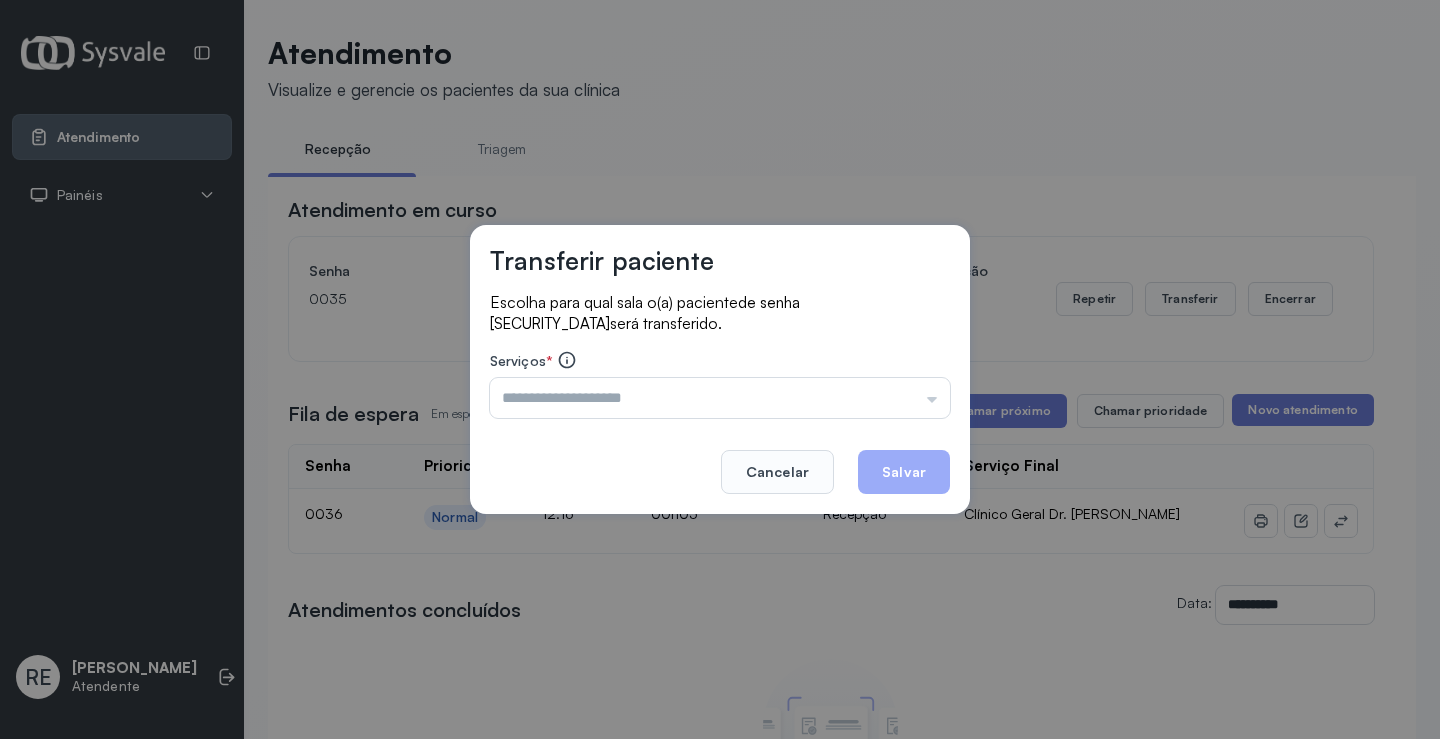 click at bounding box center [720, 398] 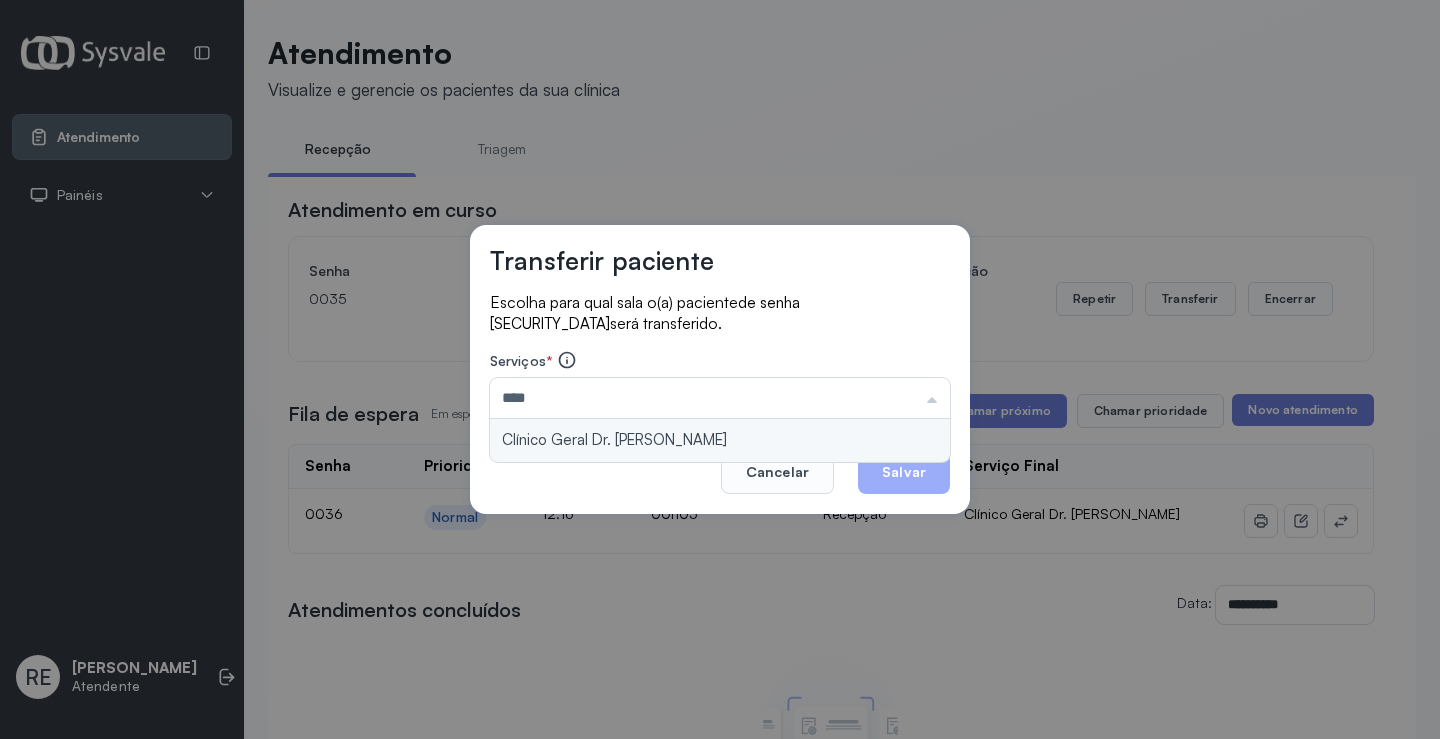 type on "**********" 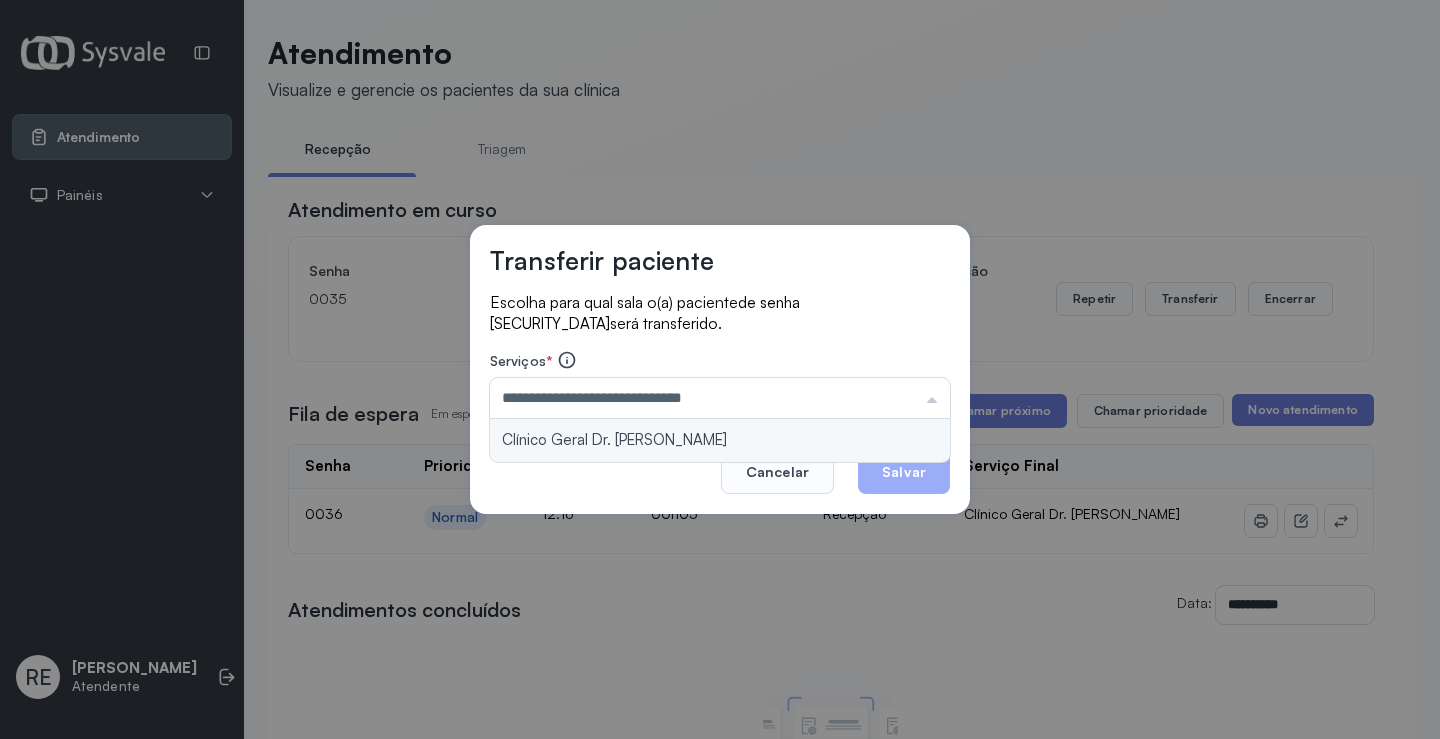 click on "**********" at bounding box center (720, 369) 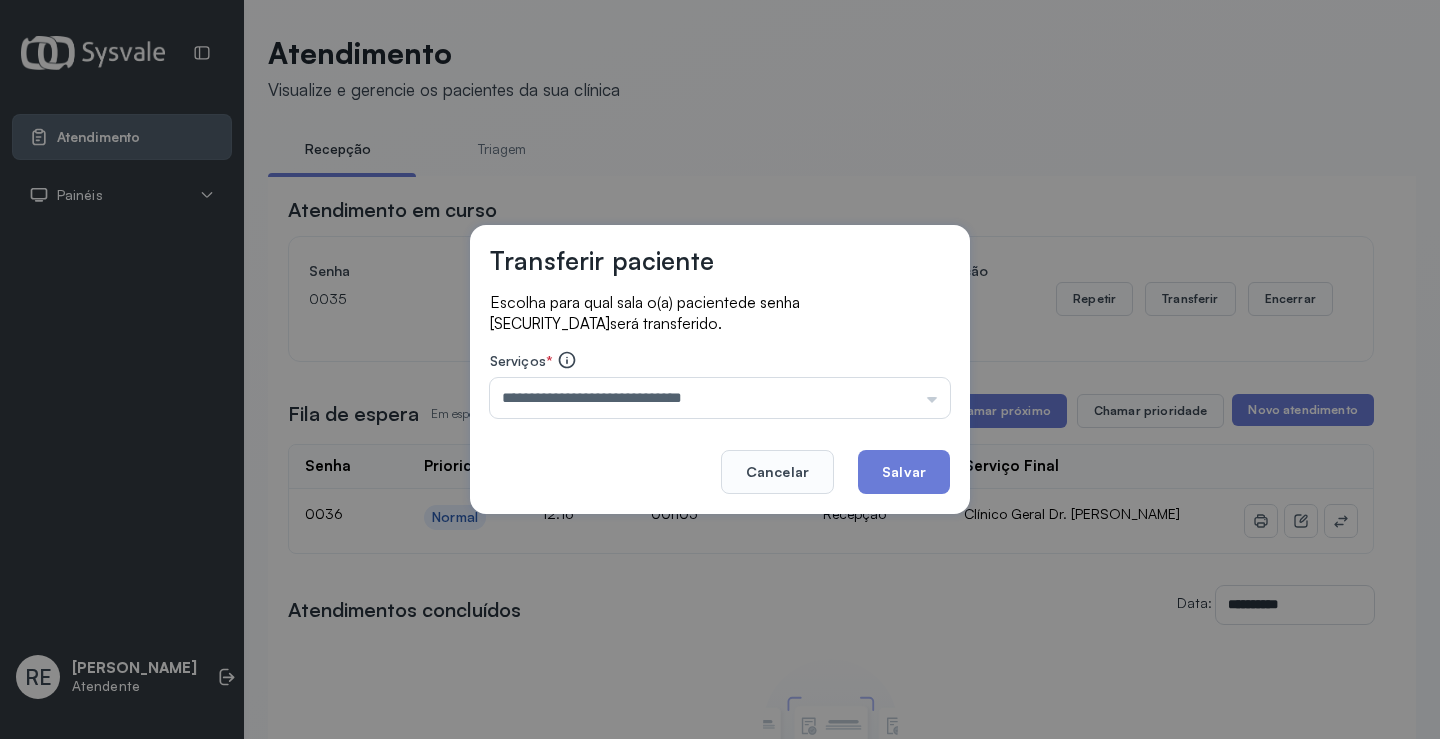 click on "Cancelar Salvar" at bounding box center [720, 458] 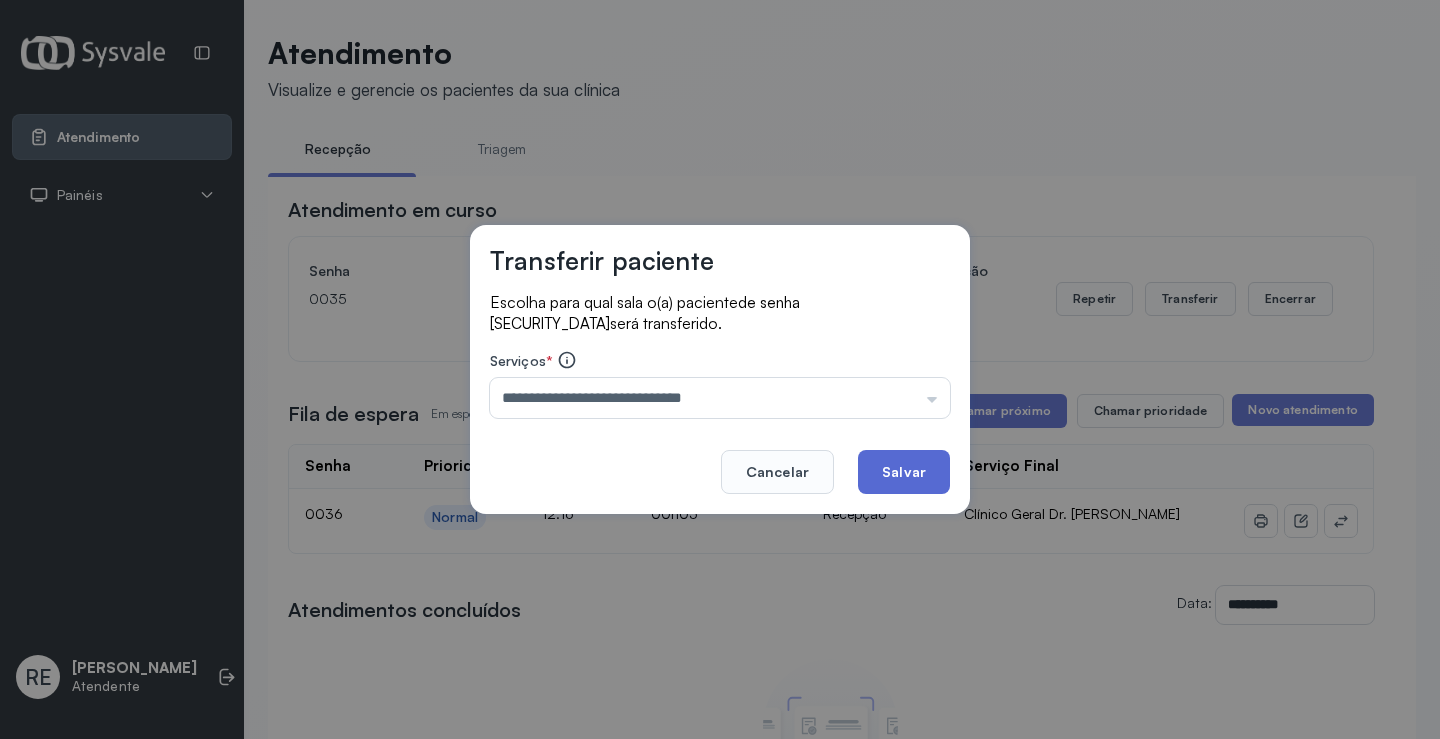 click on "Salvar" 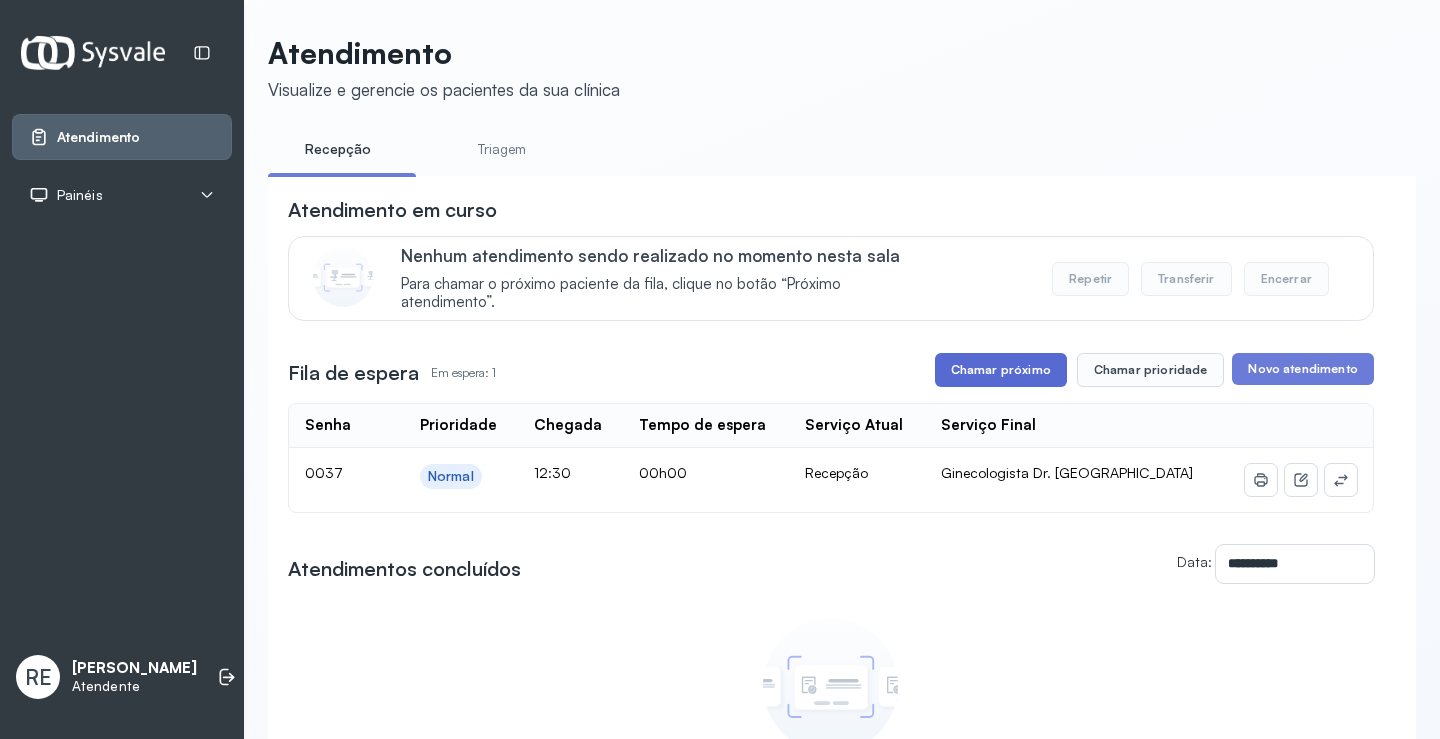 click on "Chamar próximo" at bounding box center (1001, 370) 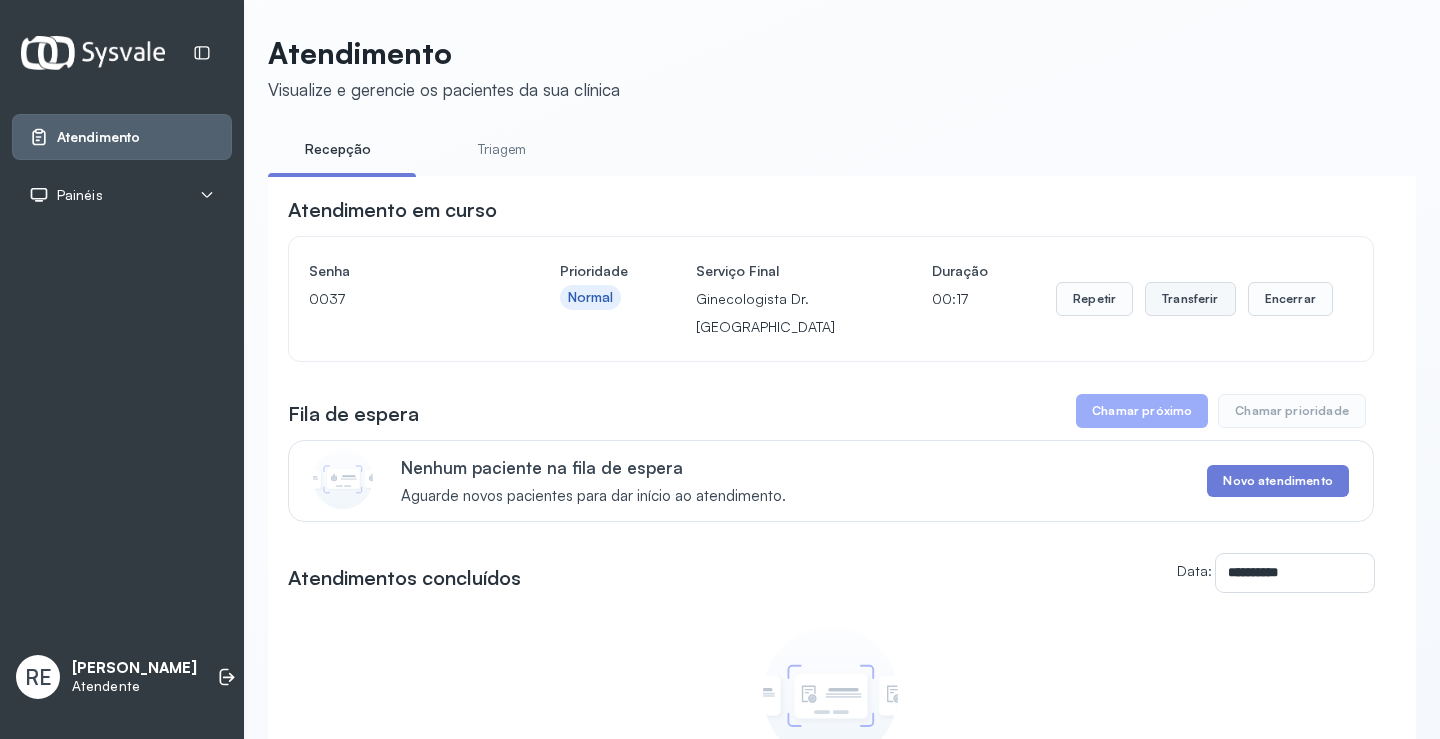 click on "Transferir" at bounding box center (1190, 299) 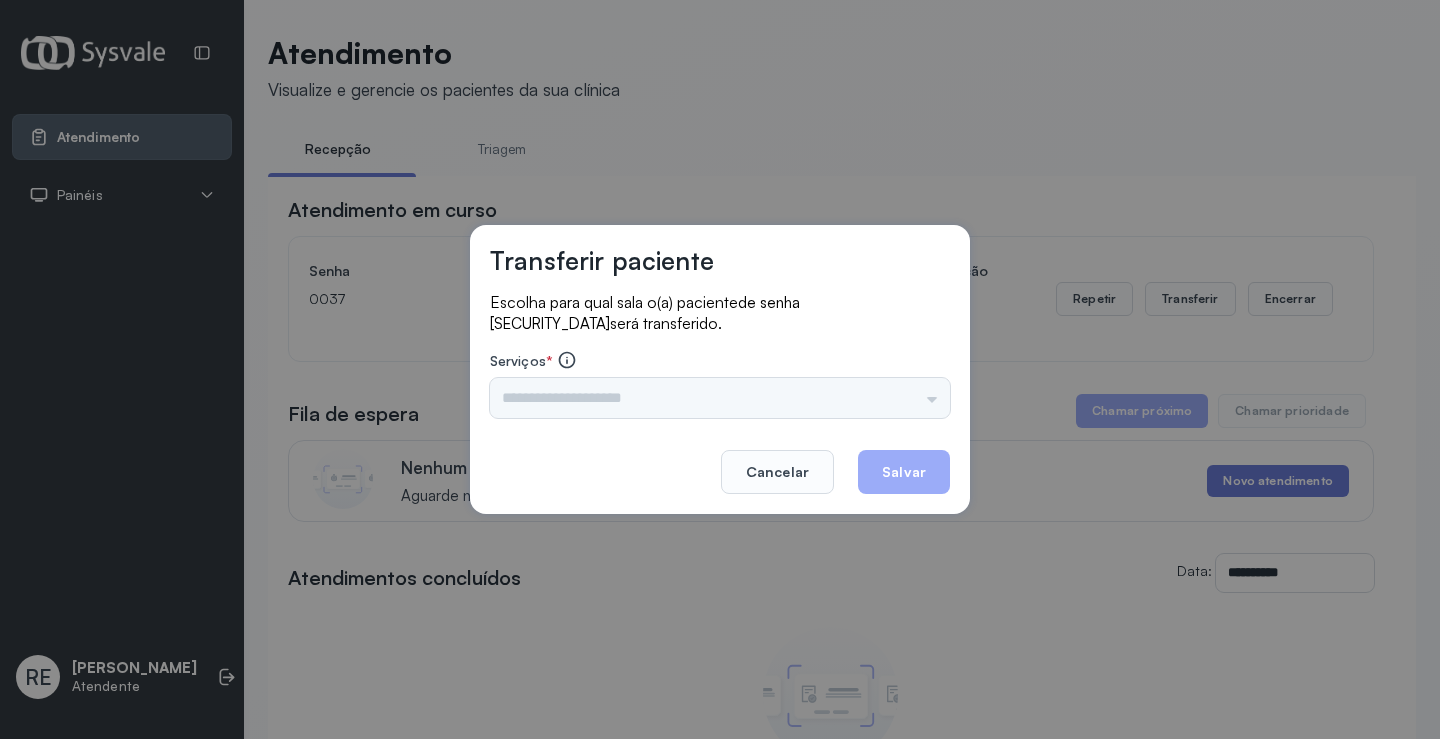 click on "Triagem Ortopedista Dr. Mauricio Ortopedista Dr. Ramon Ginecologista Dr. Amilton Ginecologista Dra. Luana Obstetra Dr. Orlindo Obstetra Dra. Vera Ultrassonografia Dr. Orlindo Ultrassonografia Dr. Amilton Consulta com Neurologista Dr. Ezir Reumatologista Dr. Juvenilson Endocrinologista Washington Dermatologista Dra. Renata Nefrologista Dr. Edvaldo Geriatra Dra. Vanessa Infectologista Dra. Vanessa Oftalmologista Dra. Consulta Proctologista/Cirurgia Geral Dra. Geislane Otorrinolaringologista Dr. Pedro Pequena Cirurgia Dr. Geislane Pequena Cirurgia Dr. AMILTON ECG Espirometria com Broncodilatador Espirometria sem Broncodilatador Ecocardiograma - Dra. Vanessa Viana Exame de PPD Enf. Jane Raquel RETIRADA DE CERUME DR. PEDRO VACINAÇÃO Preventivo Enf. Luciana Preventivo Enf. Tiago Araujo Consulta de Enfermagem Enf. Tiago Consulta de Enfermagem Enf. Luciana Consulta  Cardiologista Dr. Everson Consulta Enf. Jane Raquel Dispensação de Medicação Agendamento Consulta Enf. Tiago Agendamento consulta Enf. Luciana" at bounding box center [720, 398] 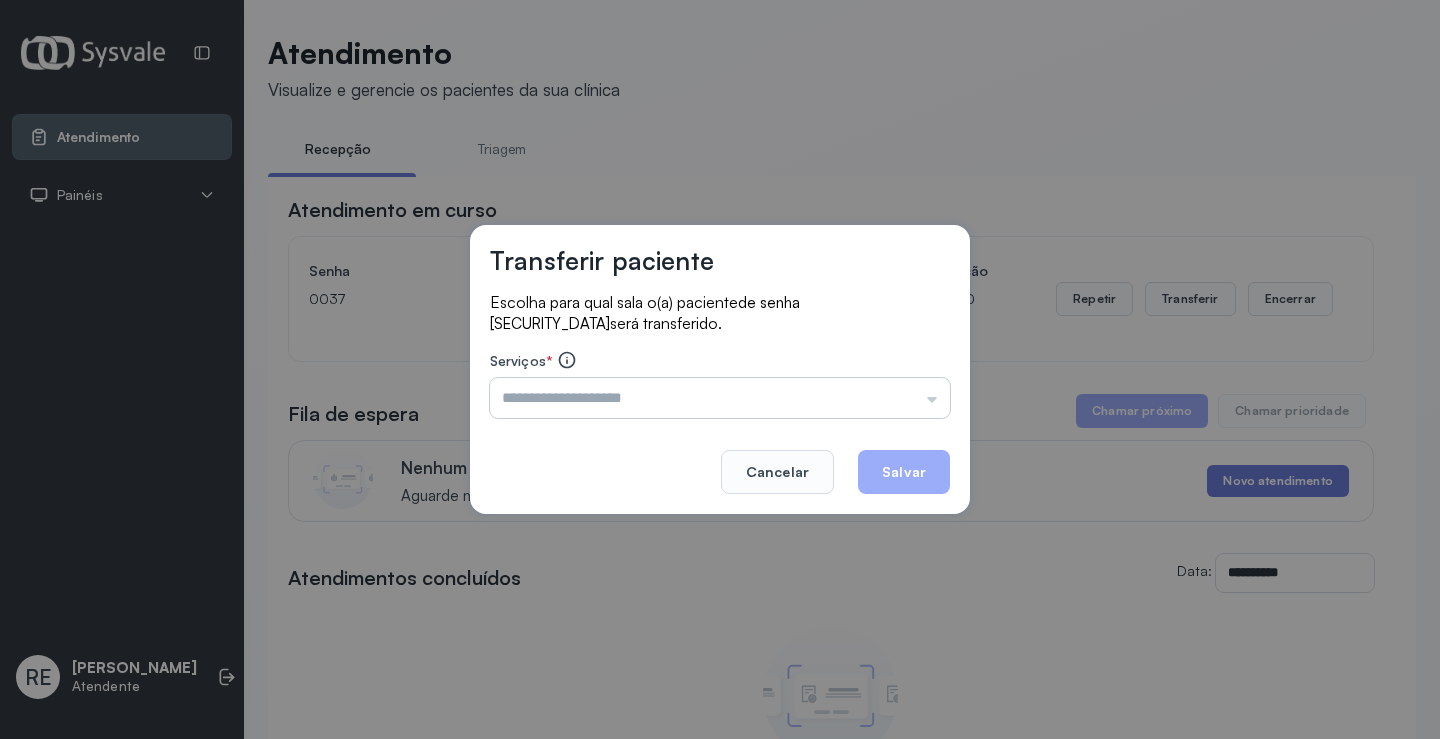 click at bounding box center [720, 398] 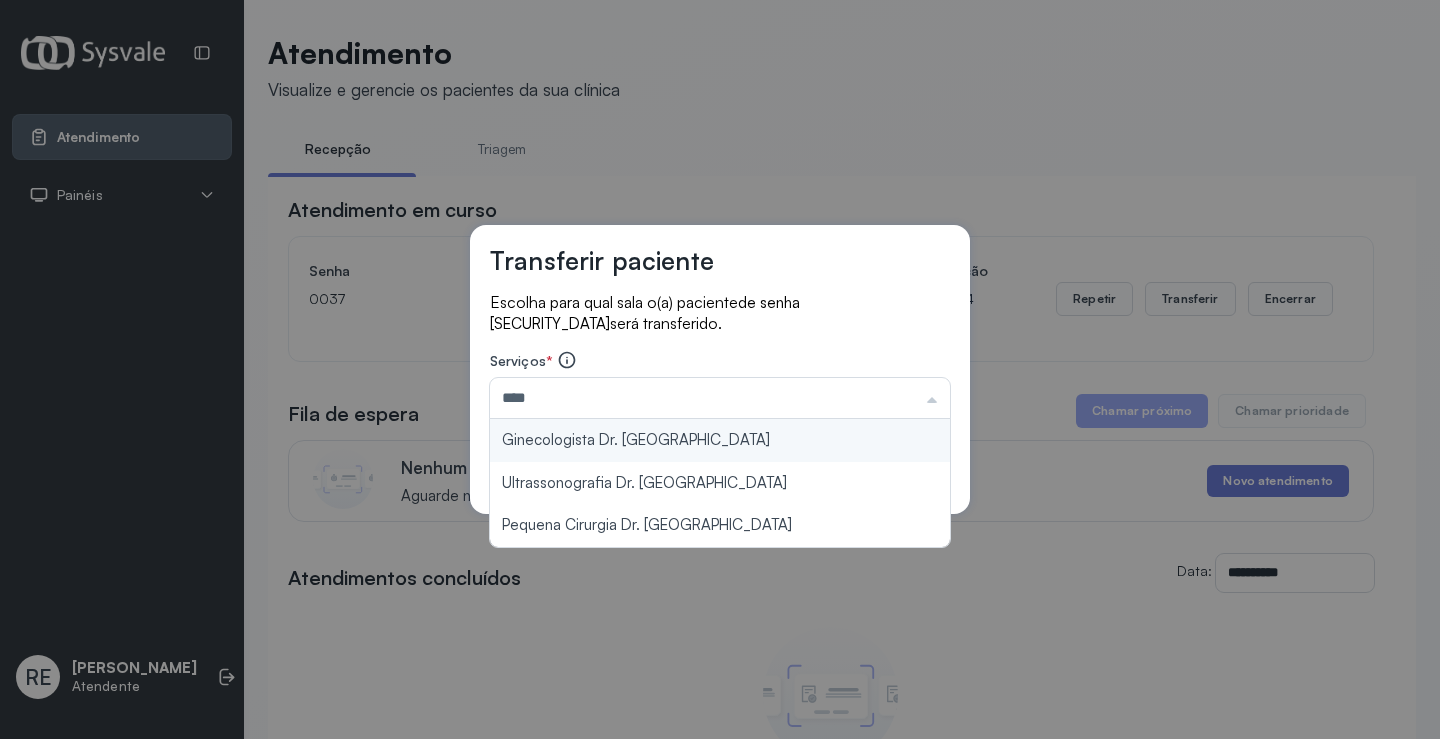 type on "**********" 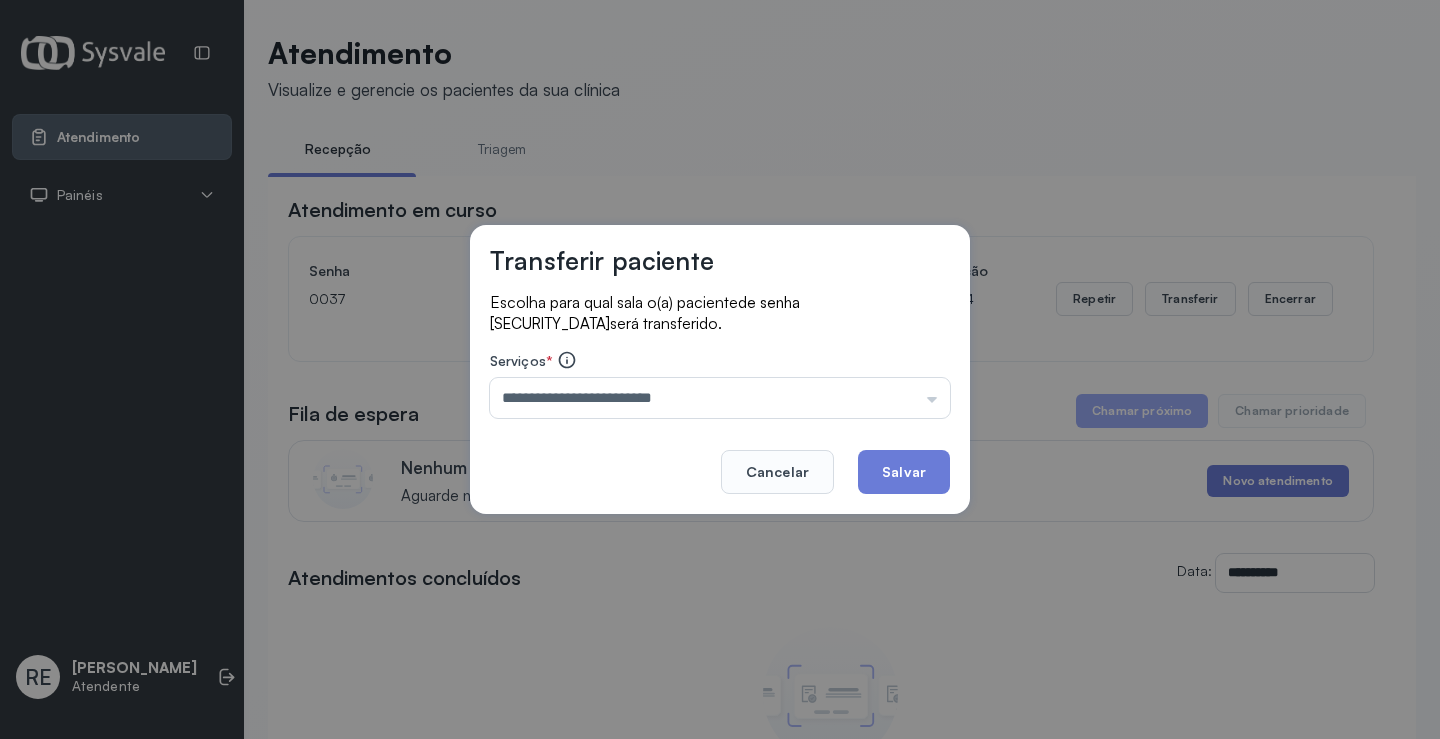 click on "**********" at bounding box center (720, 369) 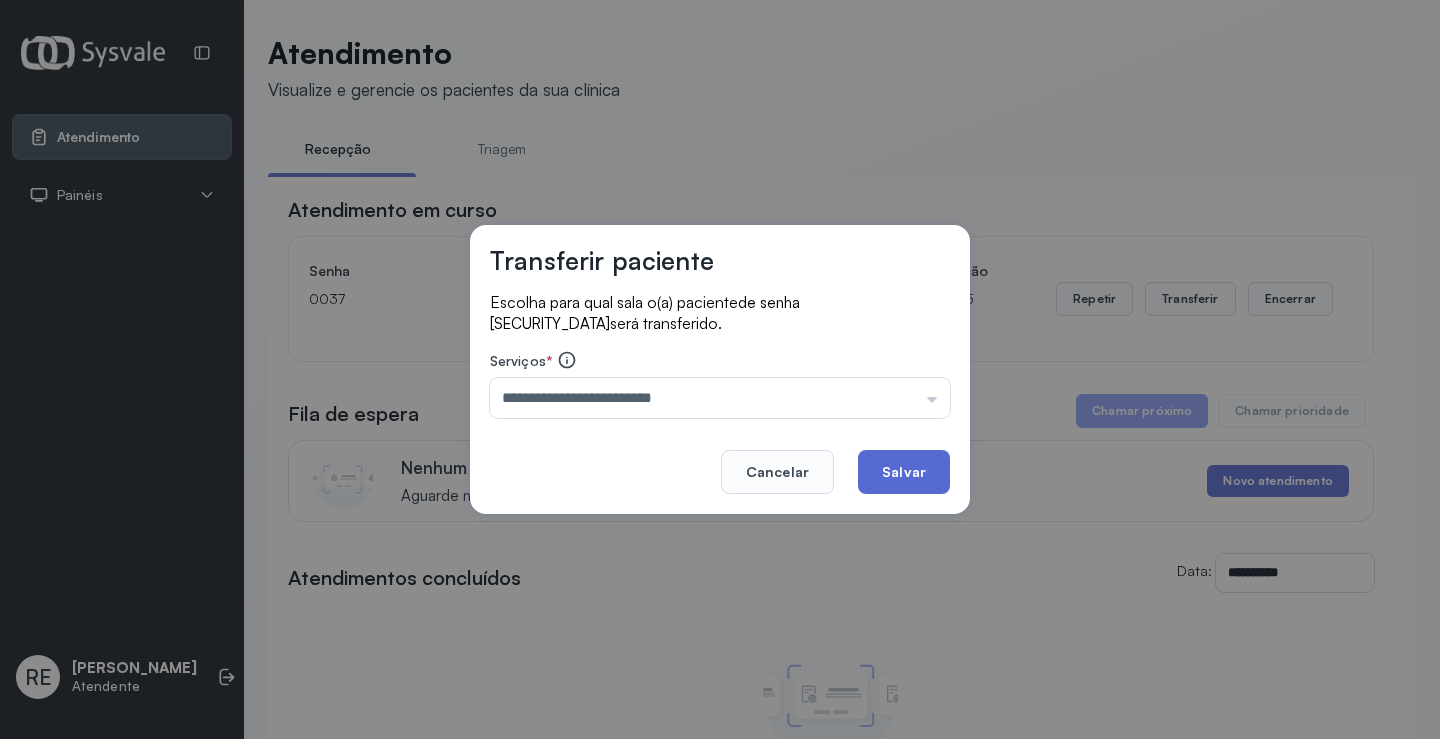 click on "Salvar" 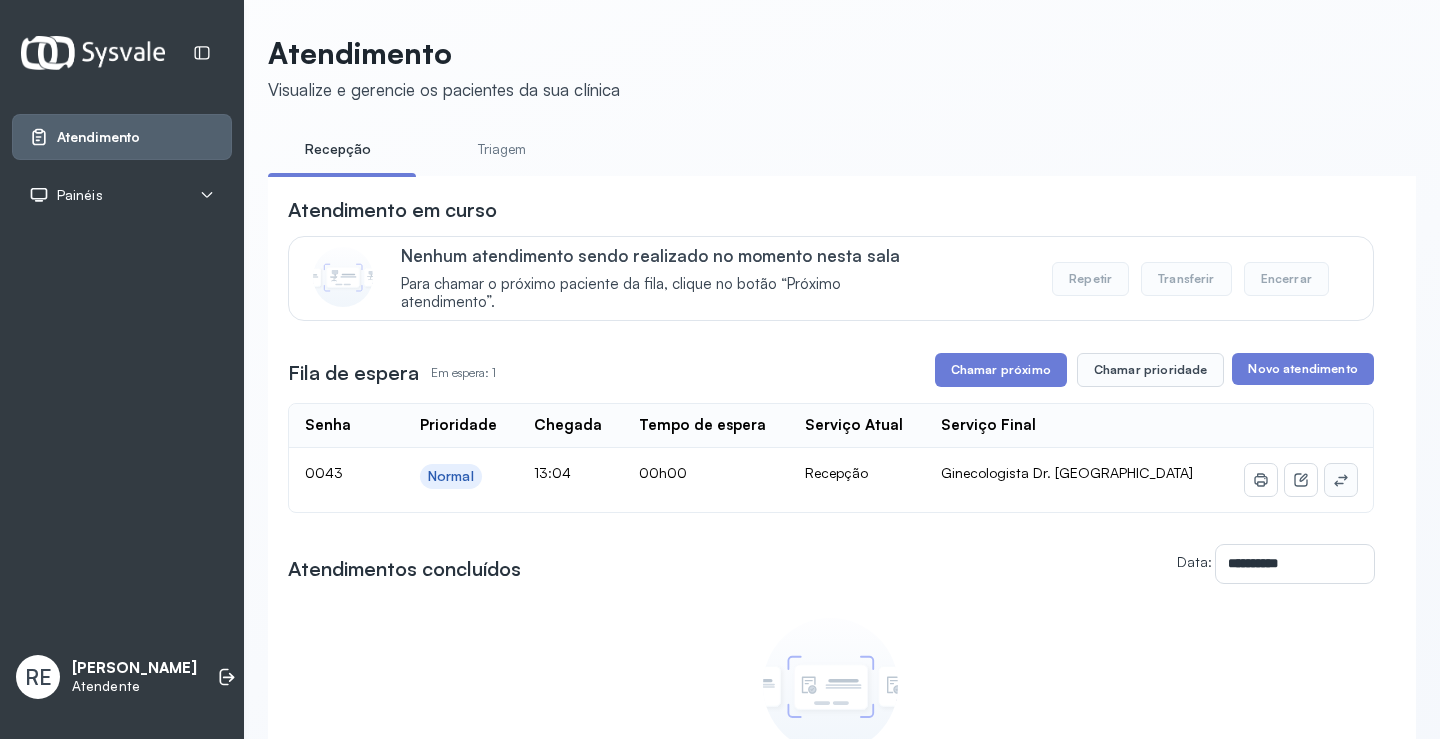 click 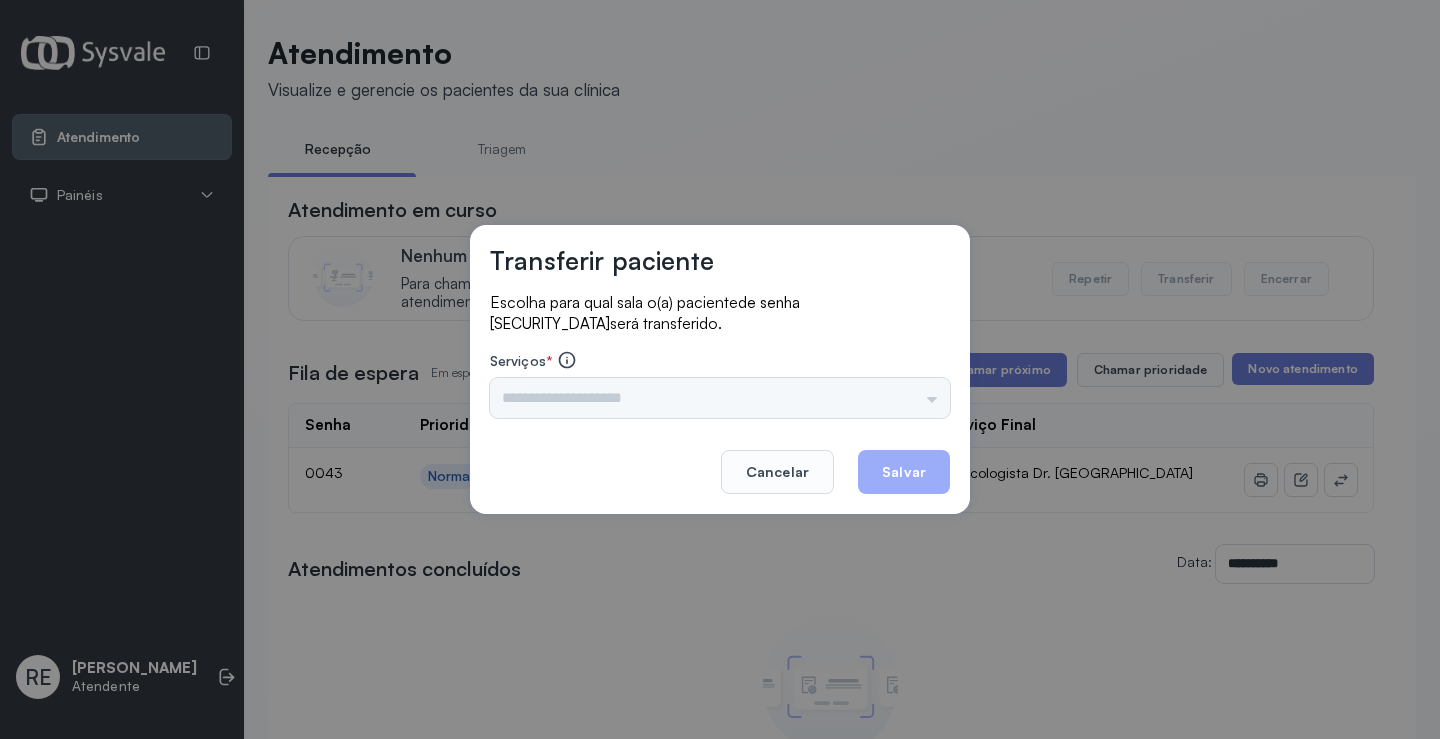 click on "Triagem Ortopedista Dr. Mauricio Ortopedista Dr. Ramon Ginecologista Dr. Amilton Ginecologista Dra. Luana Obstetra Dr. Orlindo Obstetra Dra. Vera Ultrassonografia Dr. Orlindo Ultrassonografia Dr. Amilton Consulta com Neurologista Dr. Ezir Reumatologista Dr. Juvenilson Endocrinologista Washington Dermatologista Dra. Renata Nefrologista Dr. Edvaldo Geriatra Dra. Vanessa Infectologista Dra. Vanessa Oftalmologista Dra. Consulta Proctologista/Cirurgia Geral Dra. Geislane Otorrinolaringologista Dr. Pedro Pequena Cirurgia Dr. Geislane Pequena Cirurgia Dr. AMILTON ECG Espirometria com Broncodilatador Espirometria sem Broncodilatador Ecocardiograma - Dra. Vanessa Viana Exame de PPD Enf. Jane Raquel RETIRADA DE CERUME DR. PEDRO VACINAÇÃO Preventivo Enf. Luciana Preventivo Enf. Tiago Araujo Consulta de Enfermagem Enf. Tiago Consulta de Enfermagem Enf. Luciana Consulta  Cardiologista Dr. Everson Consulta Enf. Jane Raquel Dispensação de Medicação Agendamento Consulta Enf. Tiago Agendamento consulta Enf. Luciana" at bounding box center (720, 398) 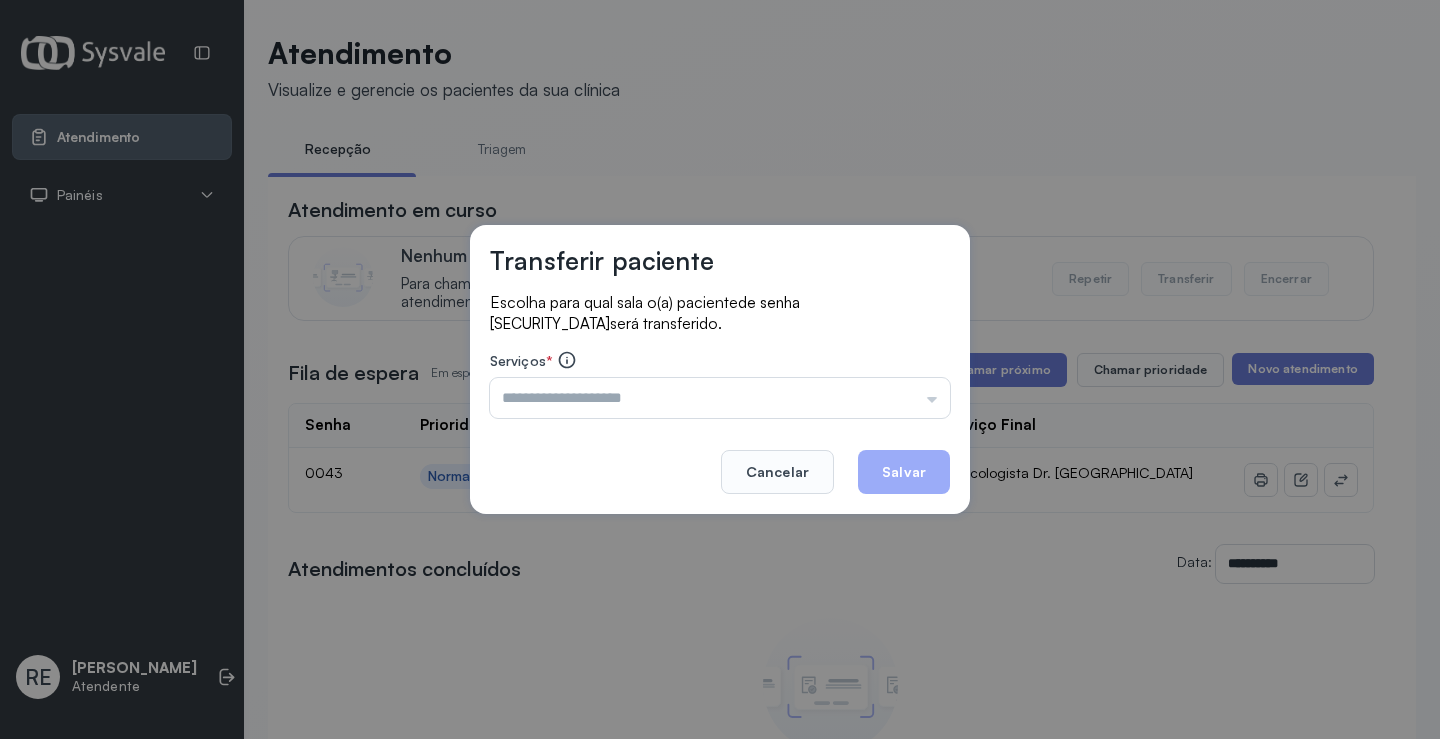 click at bounding box center [720, 398] 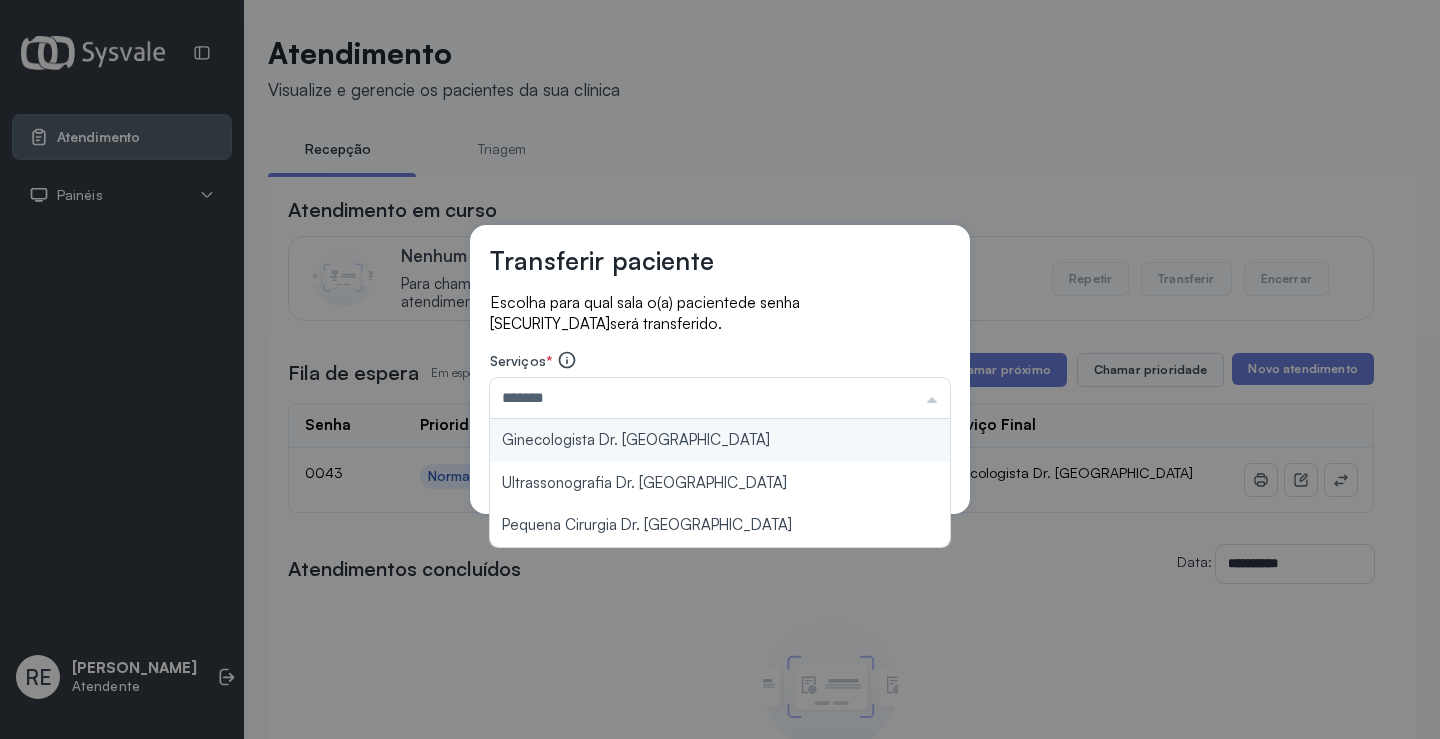 type on "**********" 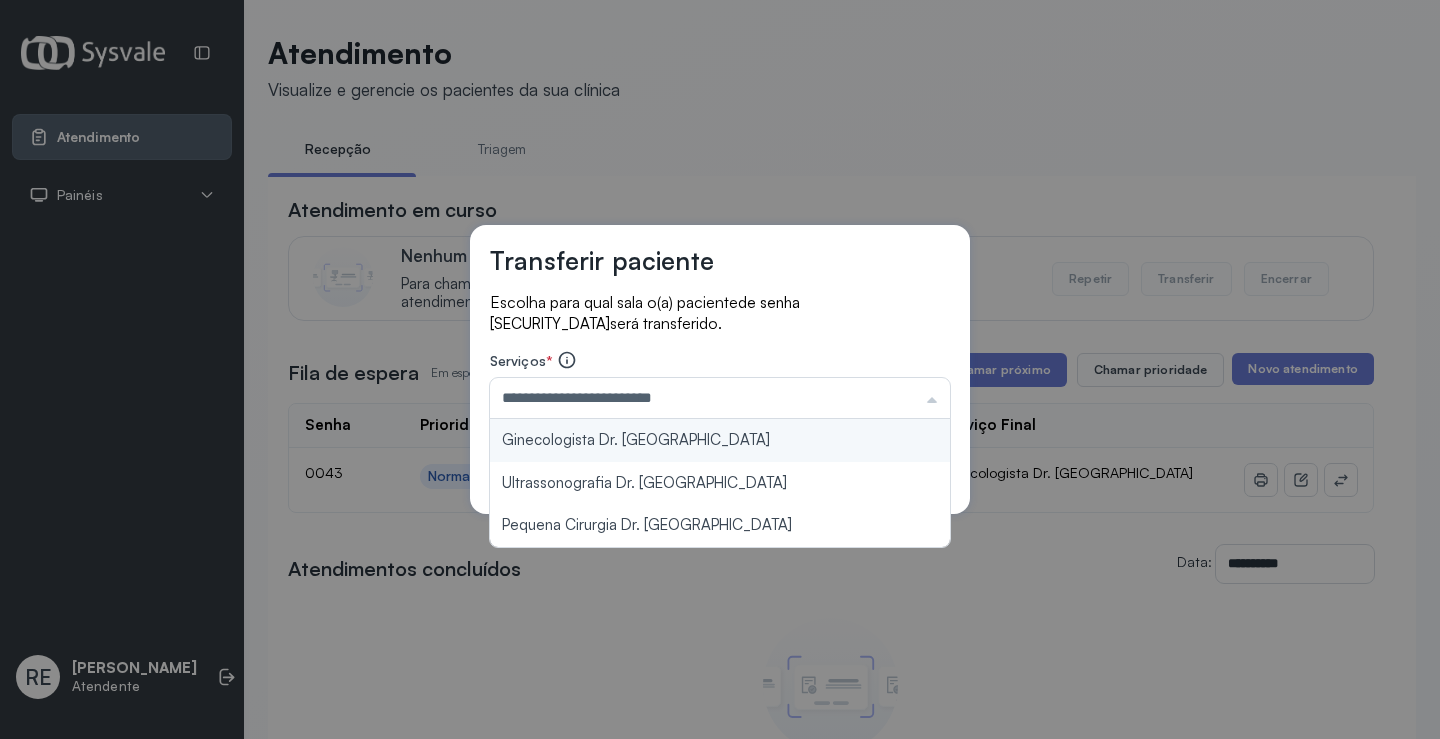click on "**********" at bounding box center (720, 369) 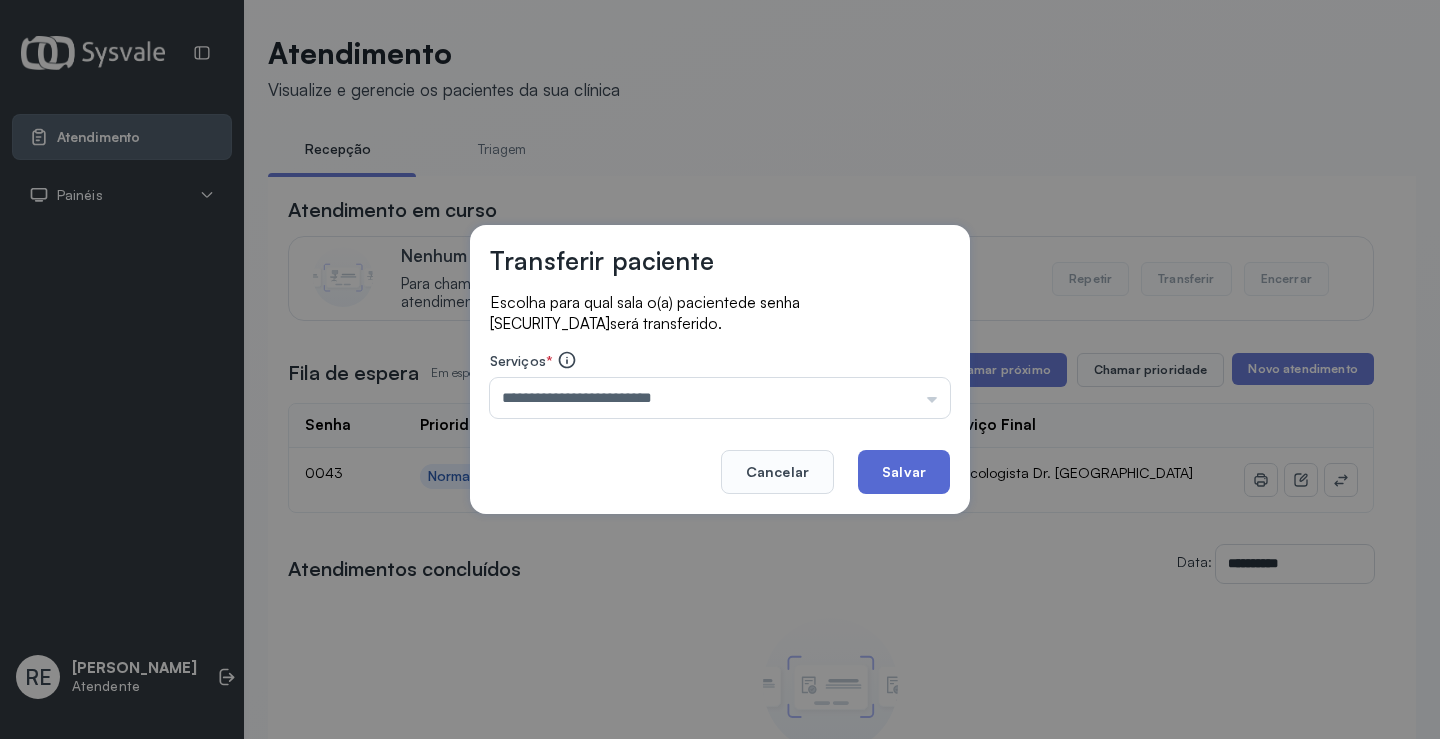 click on "Salvar" 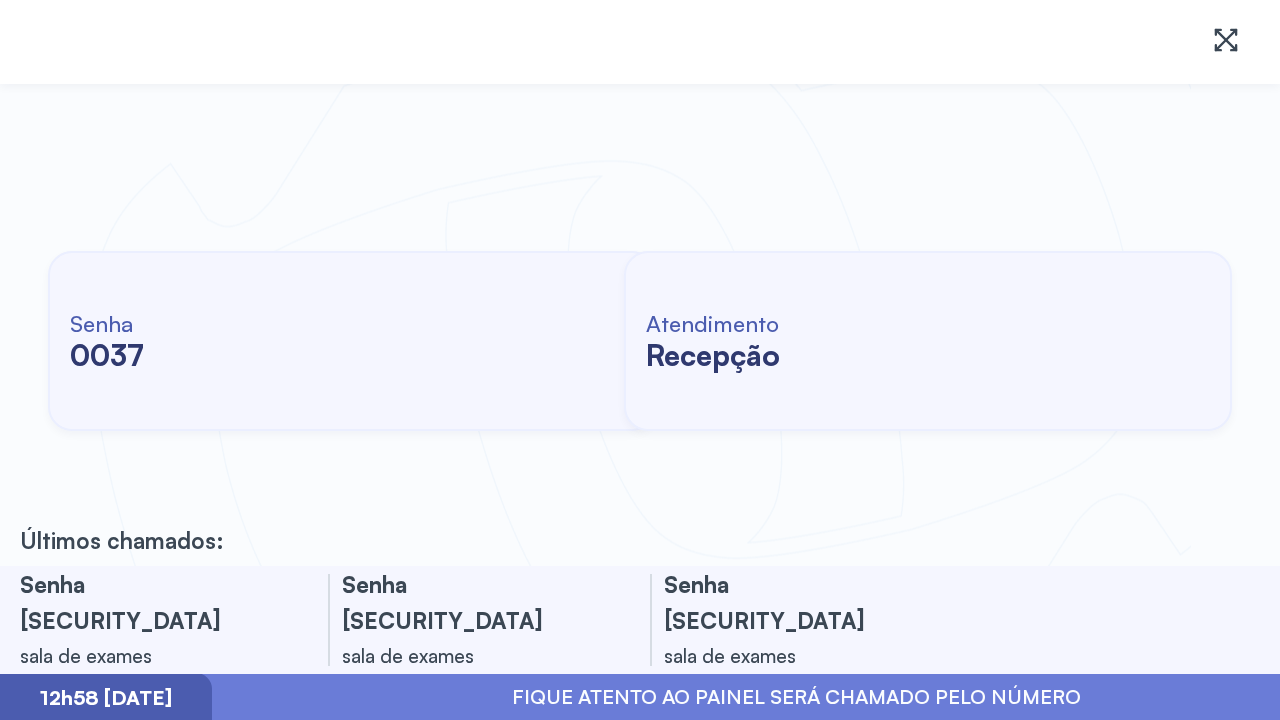 scroll, scrollTop: 0, scrollLeft: 0, axis: both 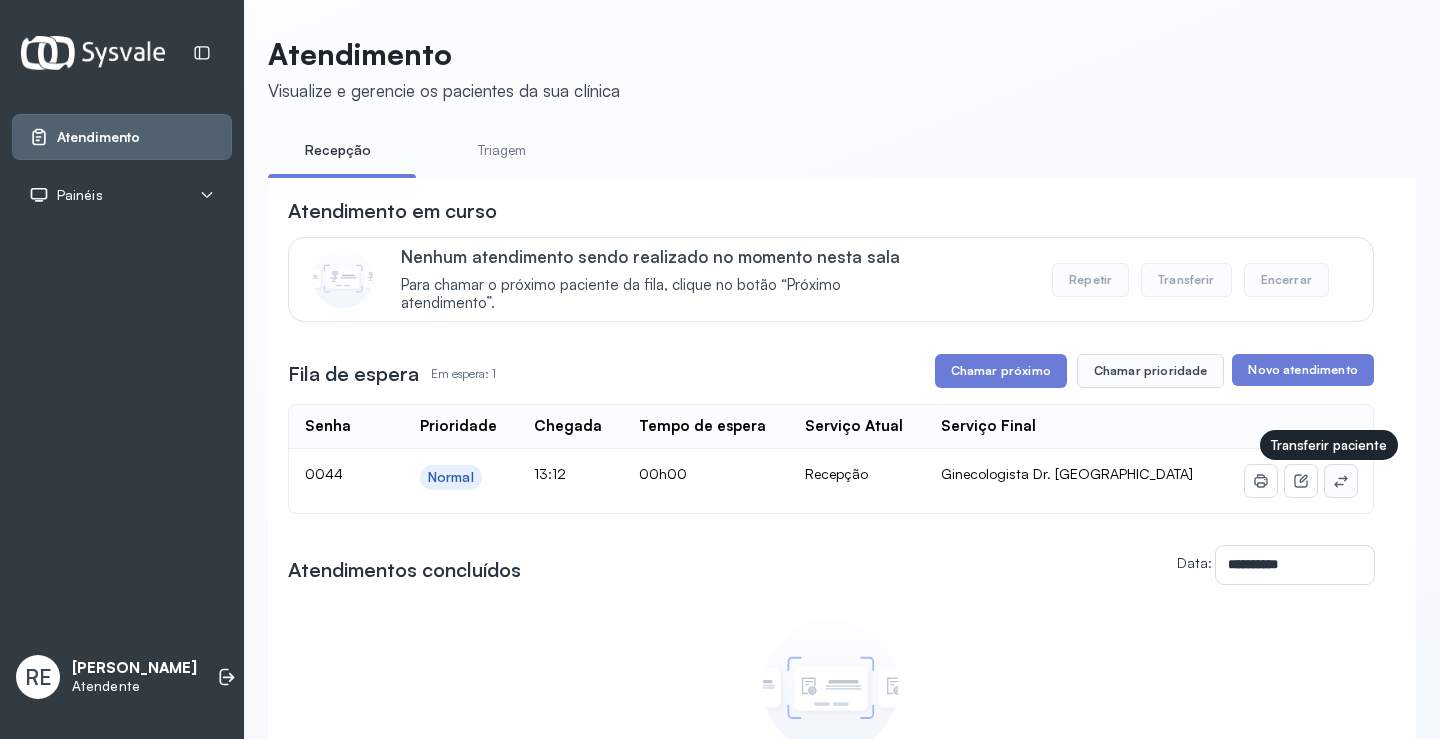 click 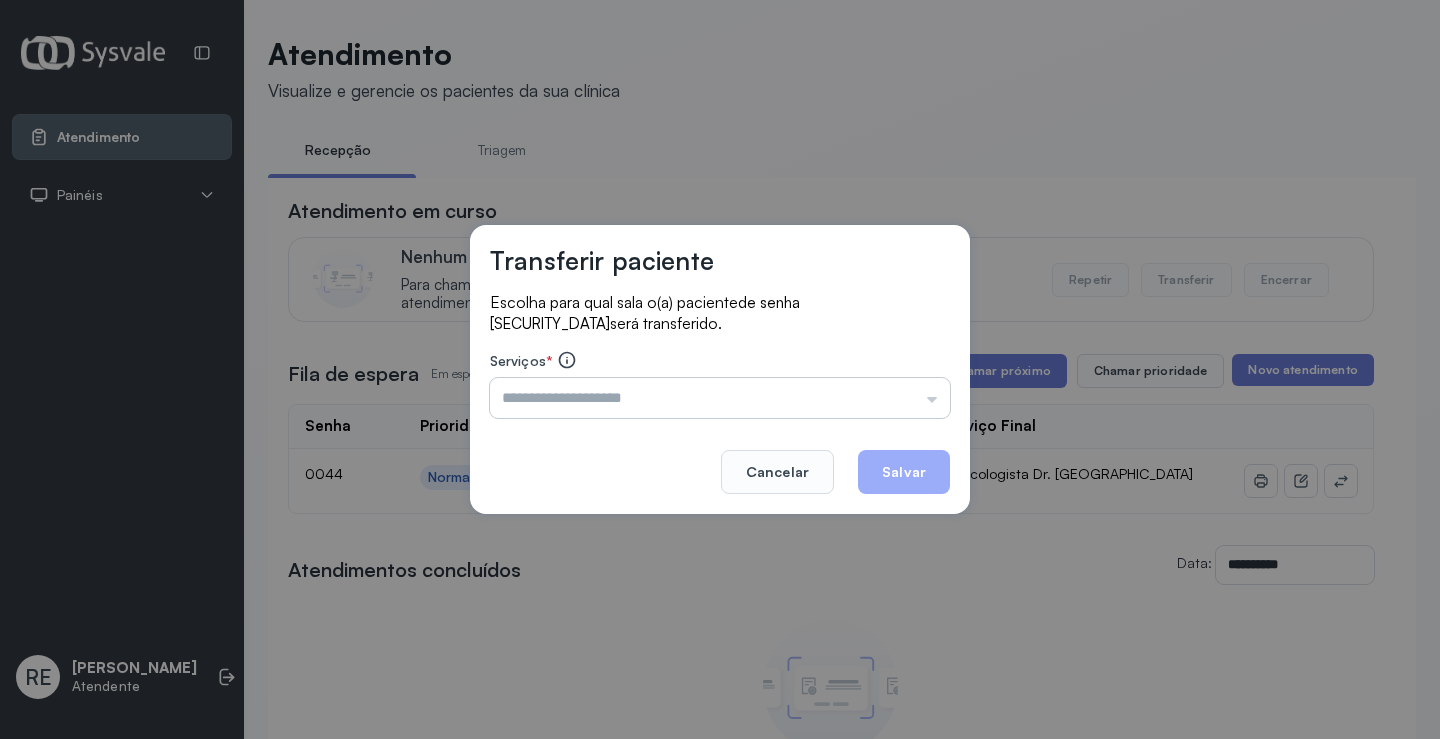 click at bounding box center [720, 398] 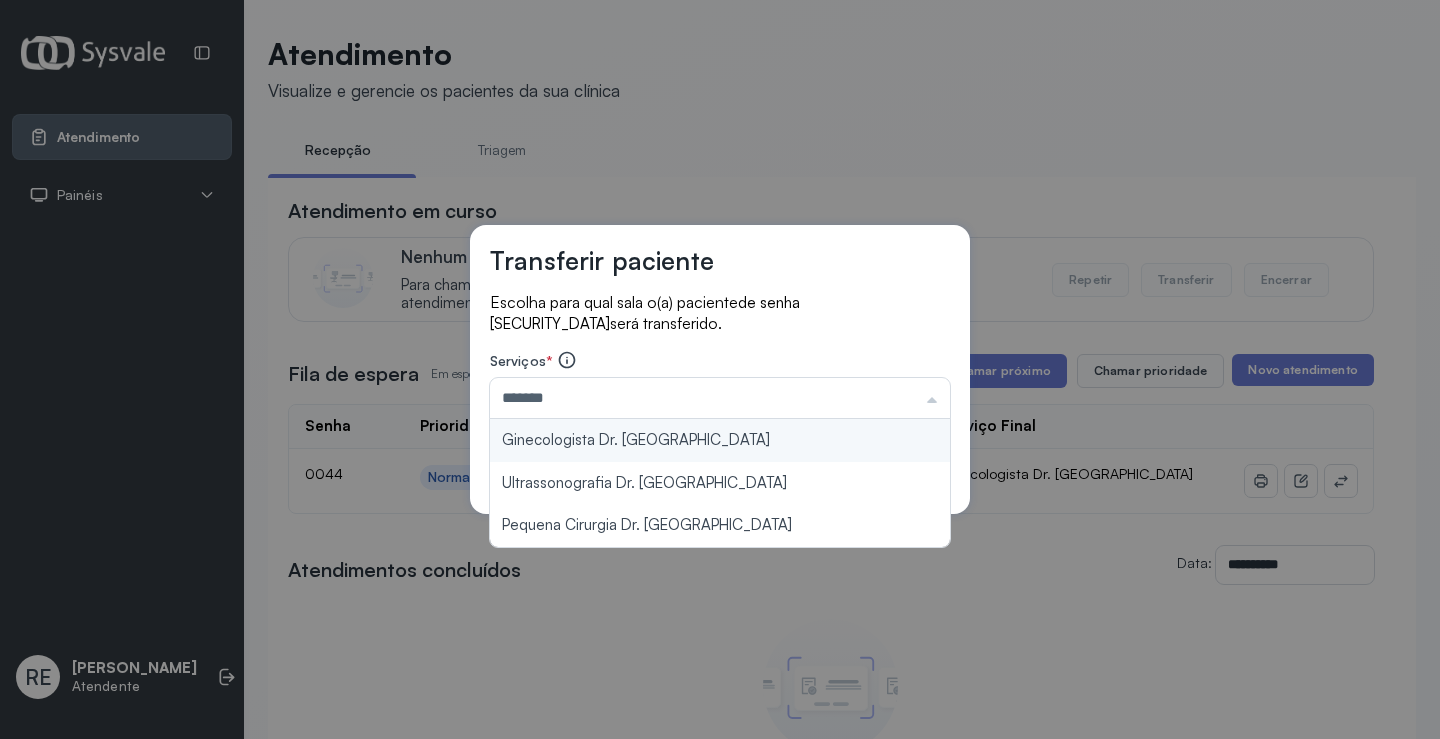 type on "**********" 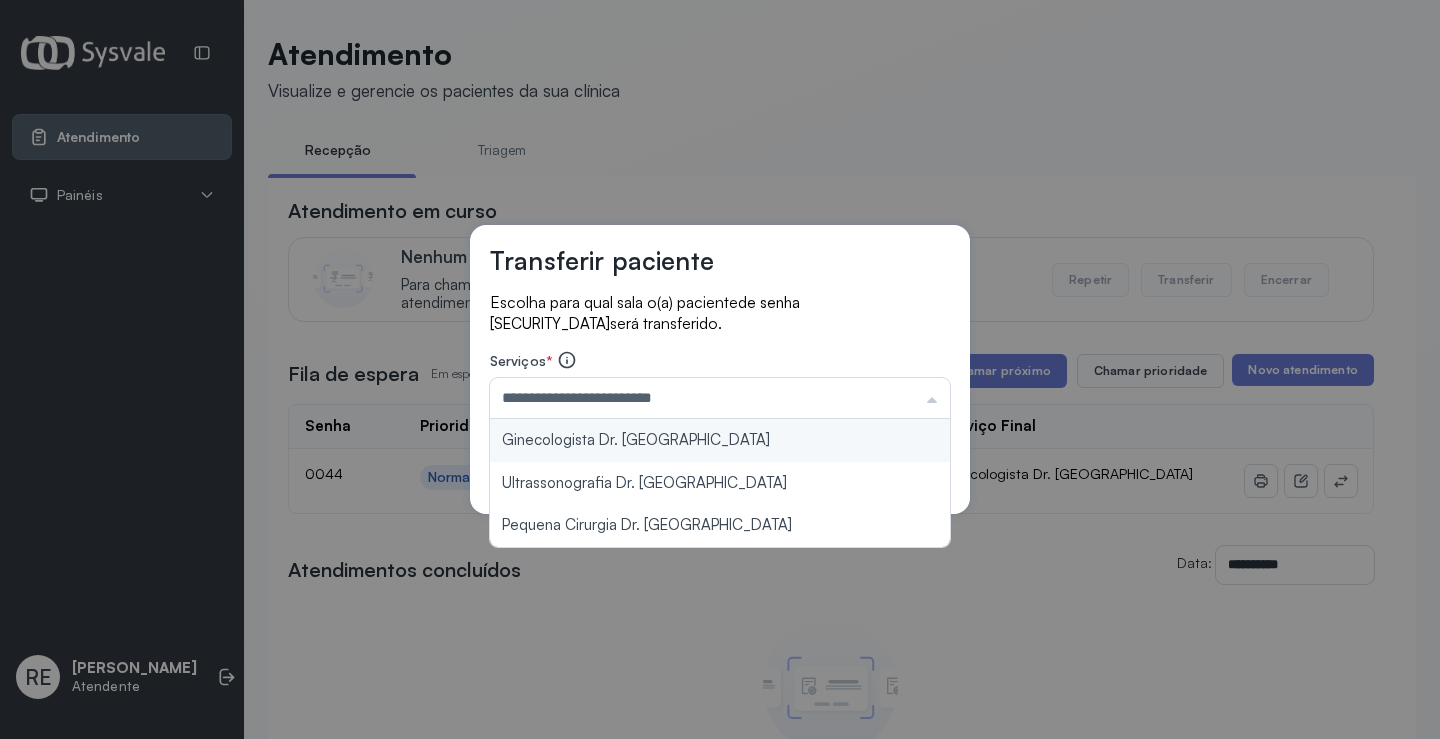 click on "**********" at bounding box center (720, 369) 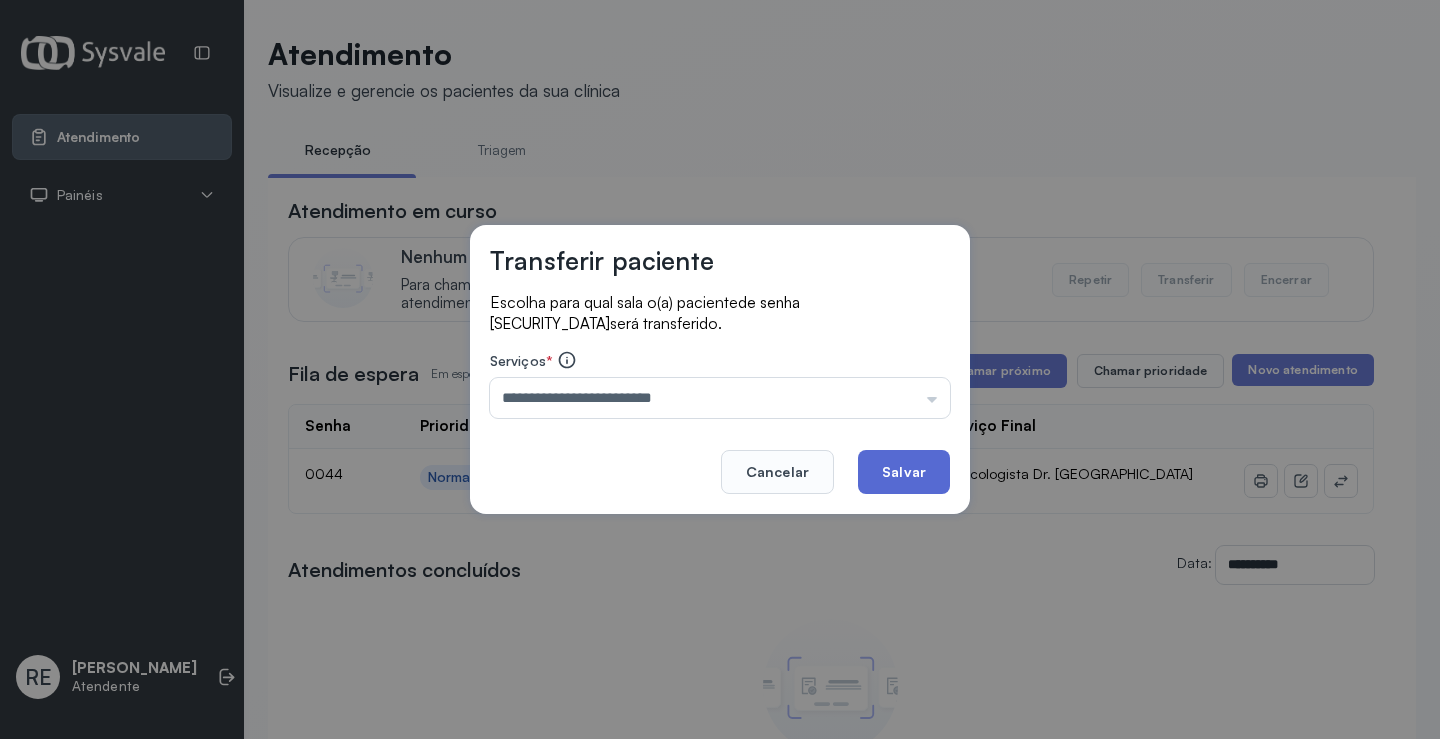 click on "Salvar" 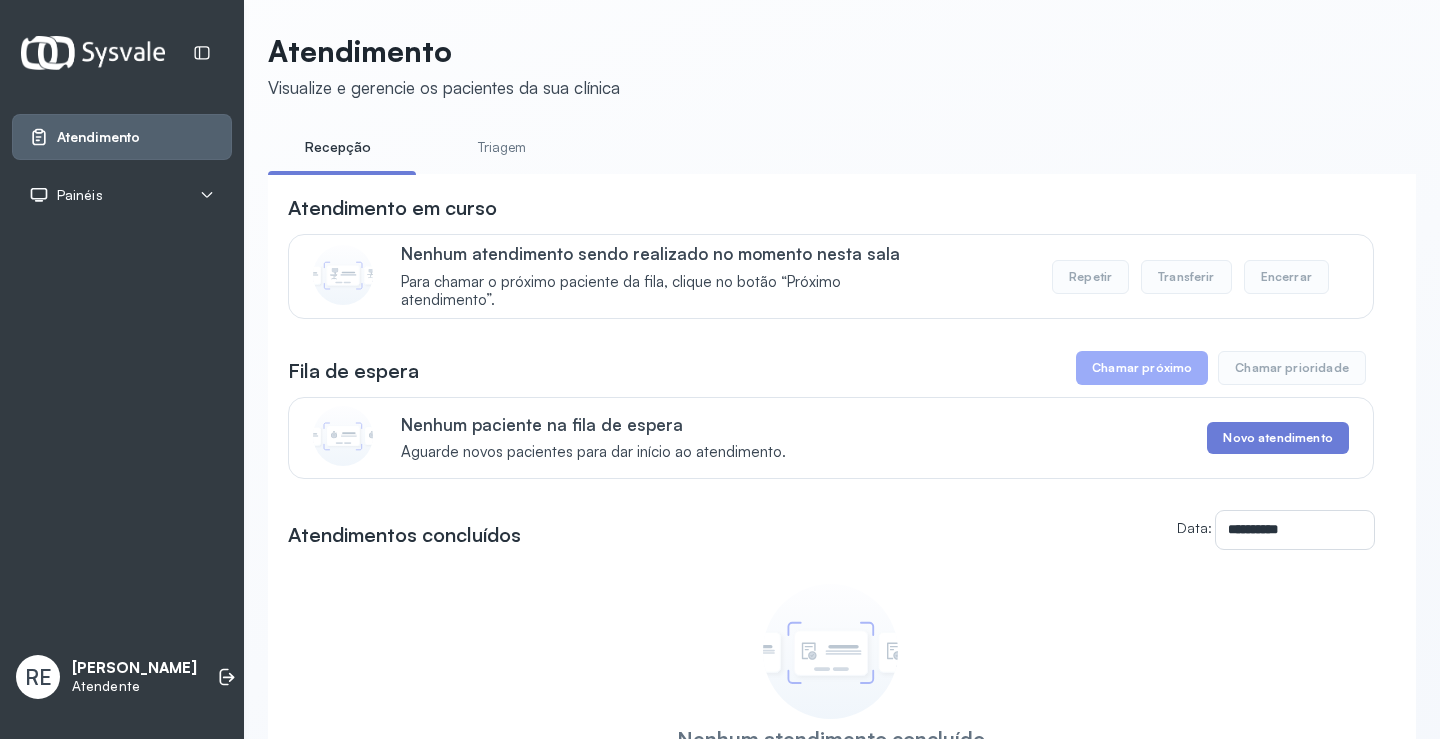 scroll, scrollTop: 0, scrollLeft: 0, axis: both 